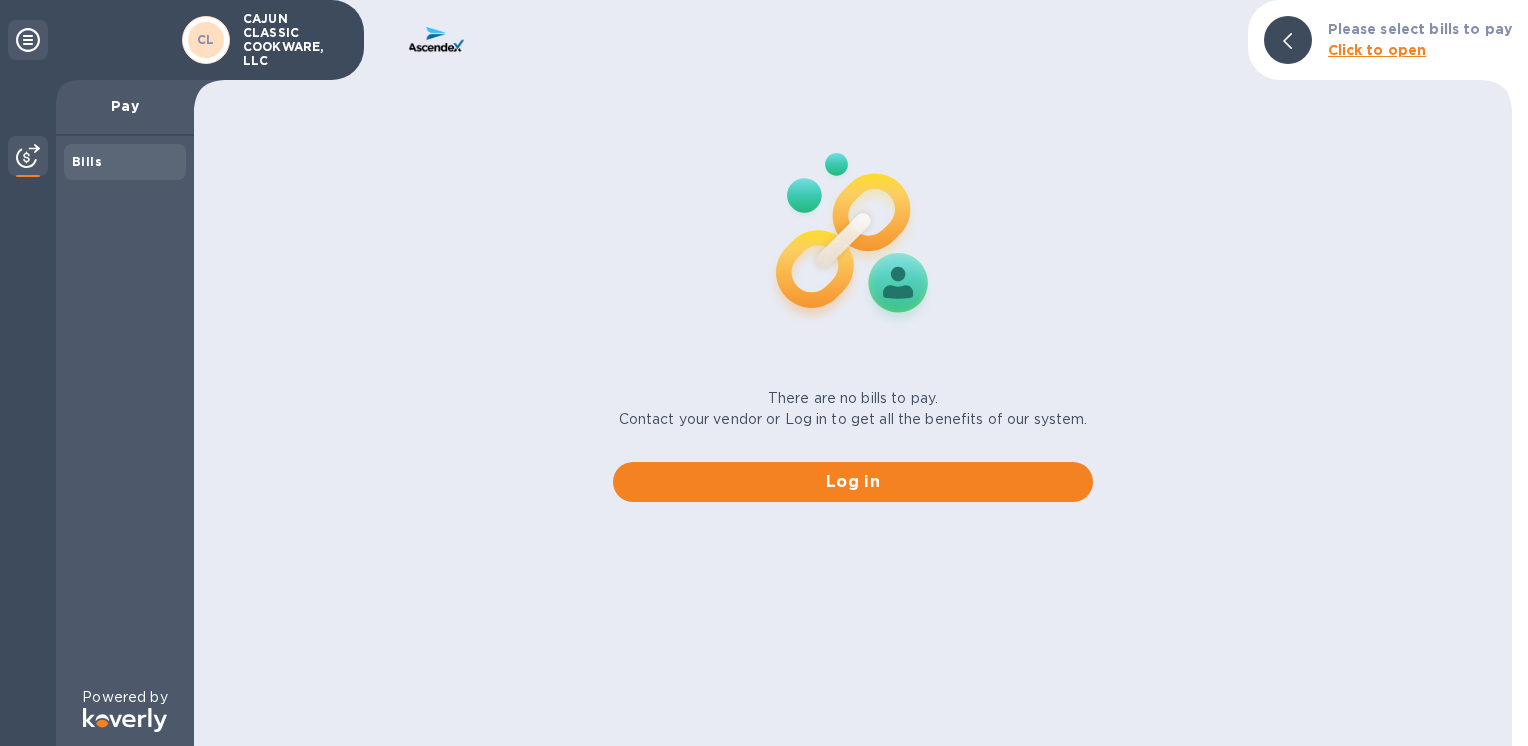 scroll, scrollTop: 0, scrollLeft: 0, axis: both 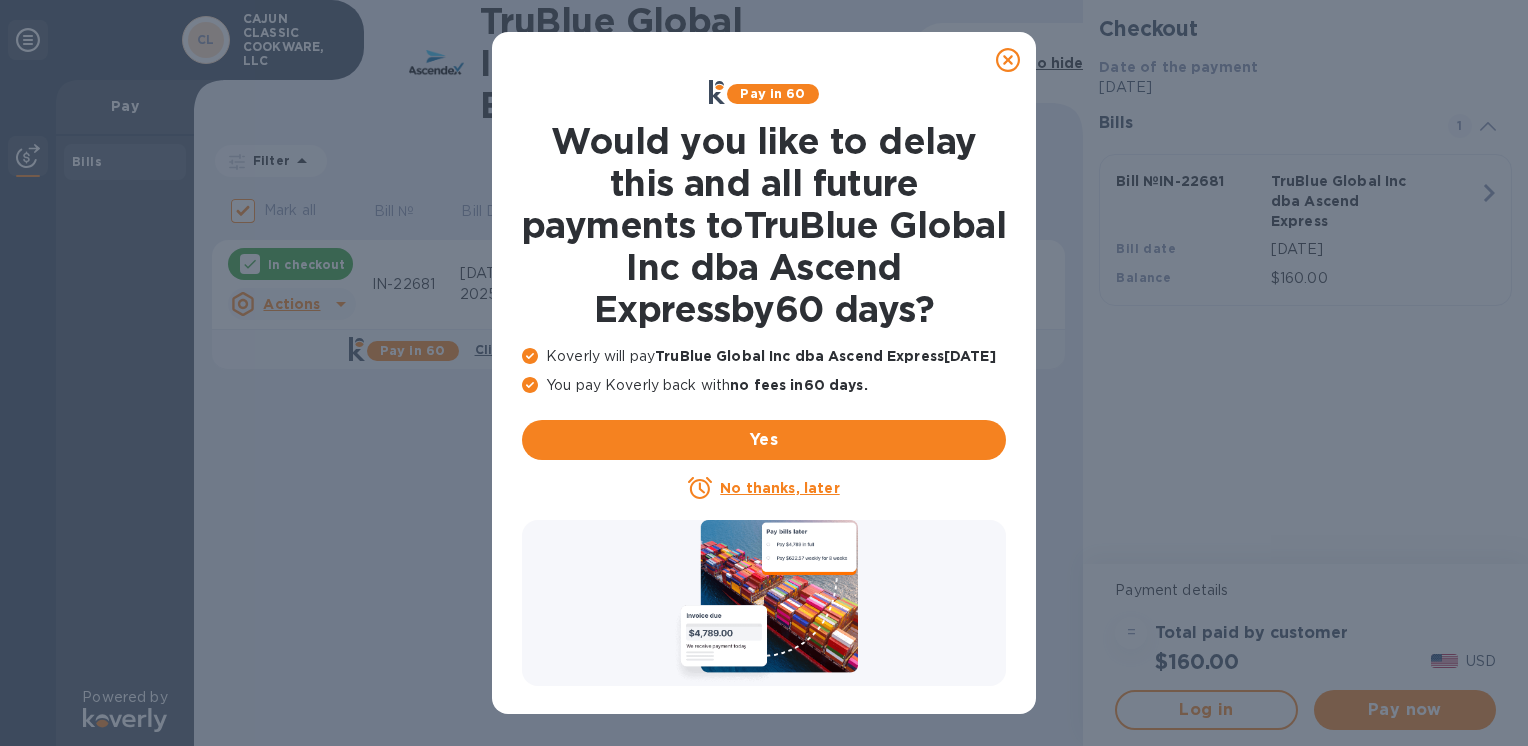 click on "No thanks, later" at bounding box center (779, 488) 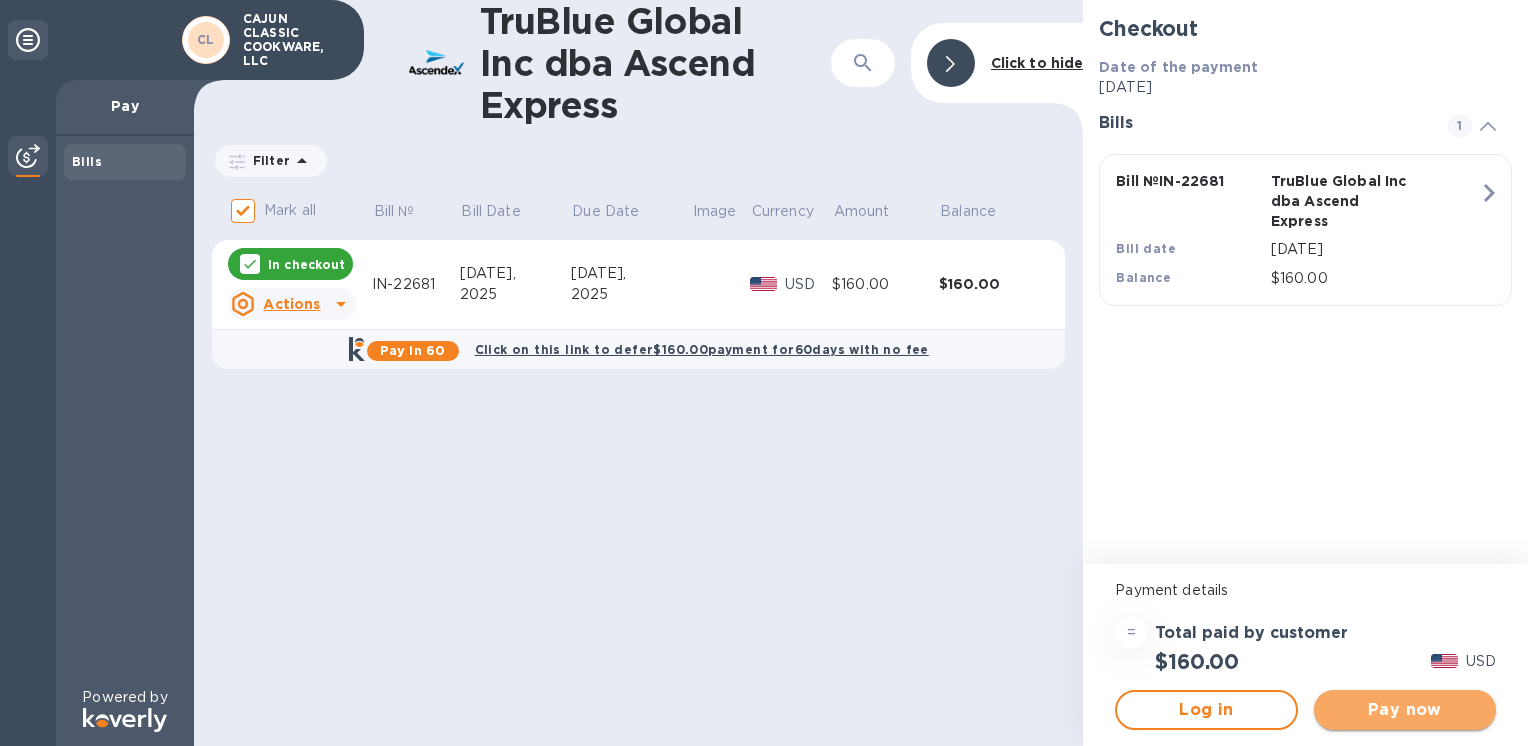 click on "Pay now" at bounding box center [1405, 710] 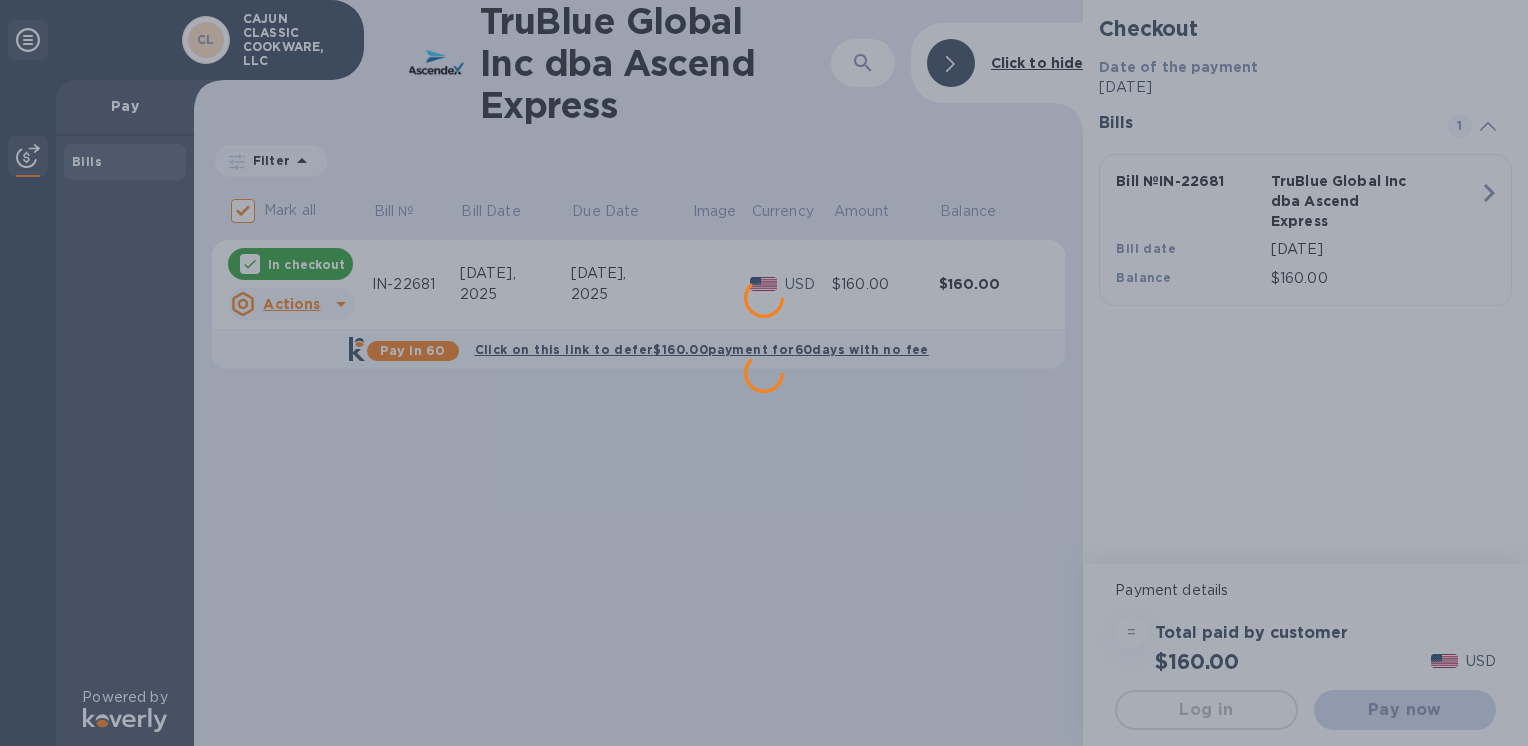 scroll, scrollTop: 0, scrollLeft: 0, axis: both 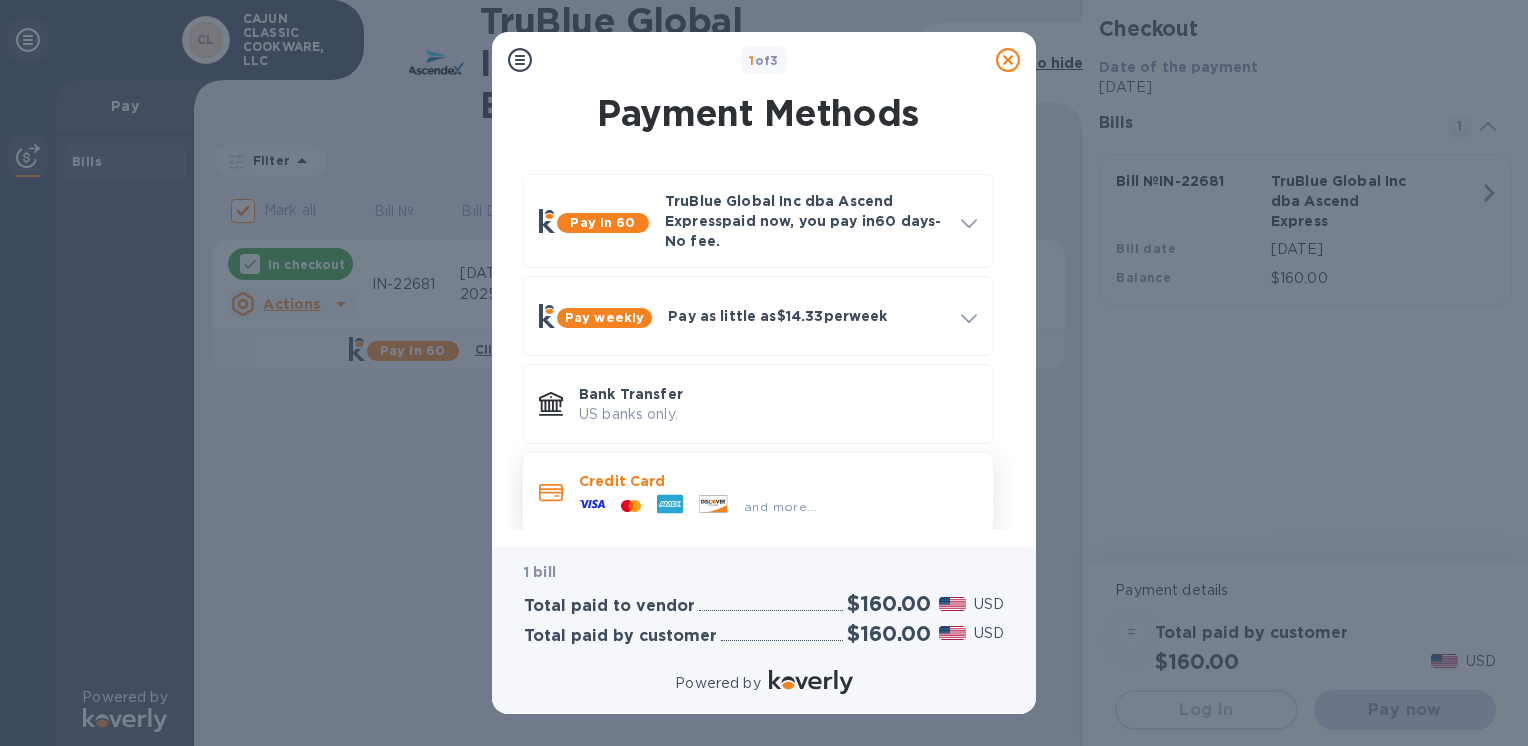 click on "and more..." at bounding box center [778, 502] 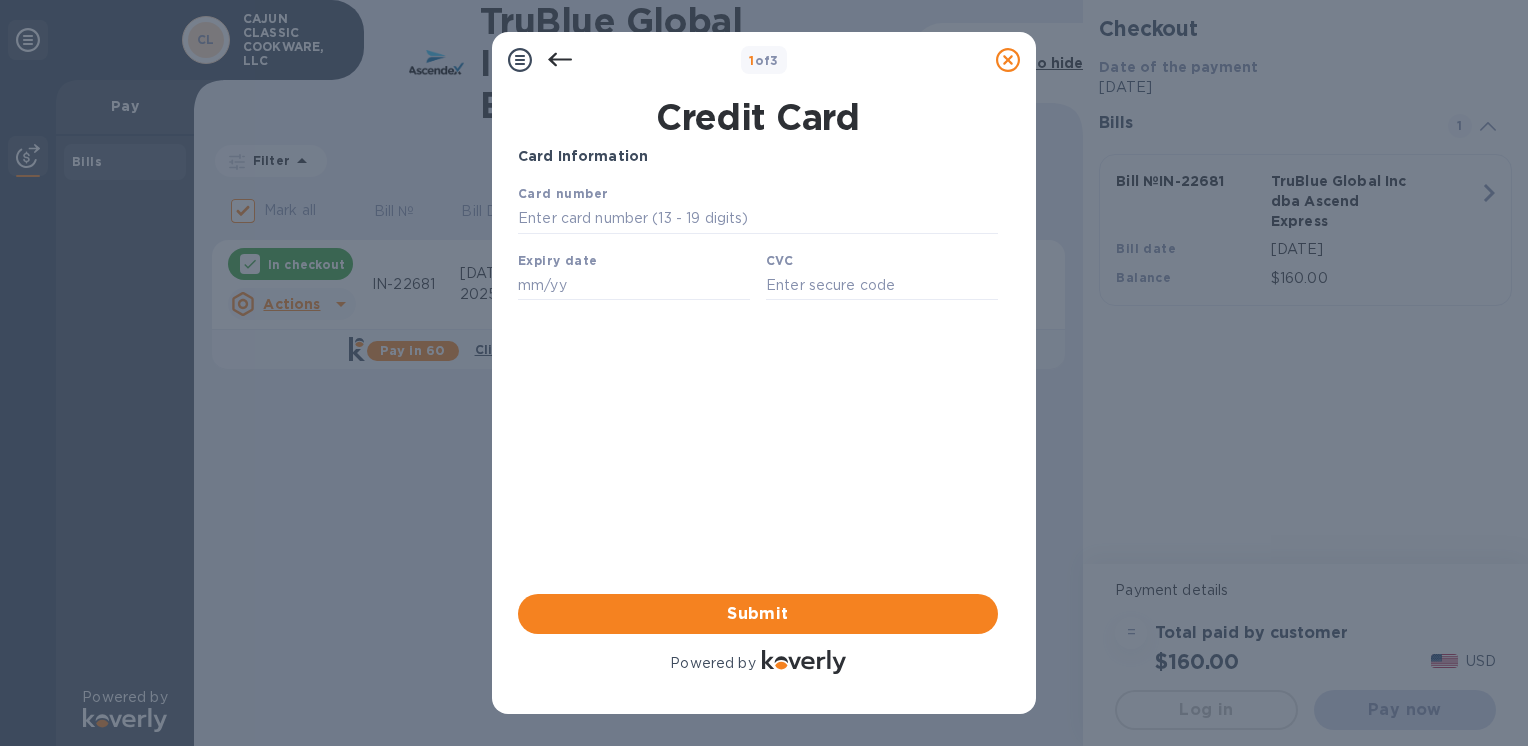 scroll, scrollTop: 0, scrollLeft: 0, axis: both 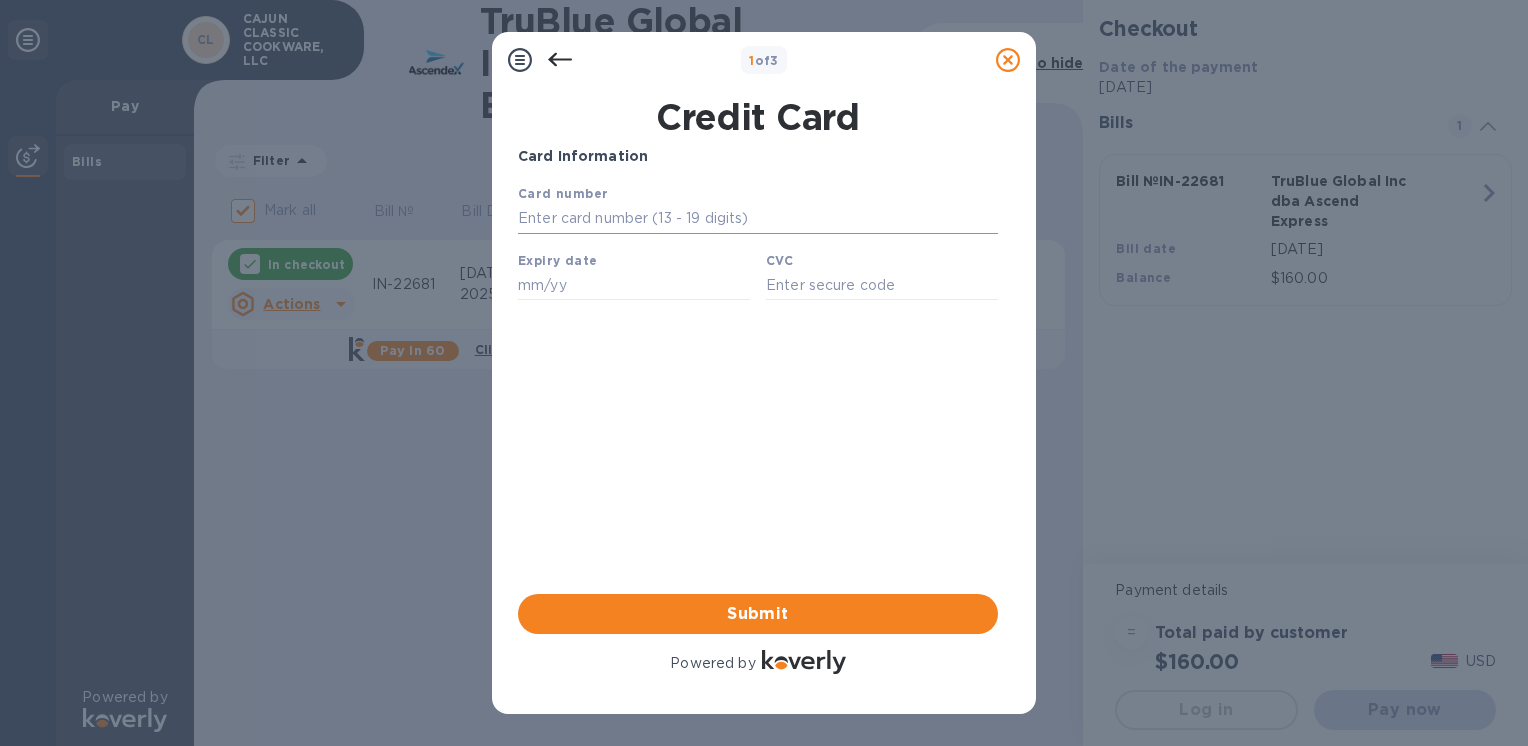 click at bounding box center [758, 219] 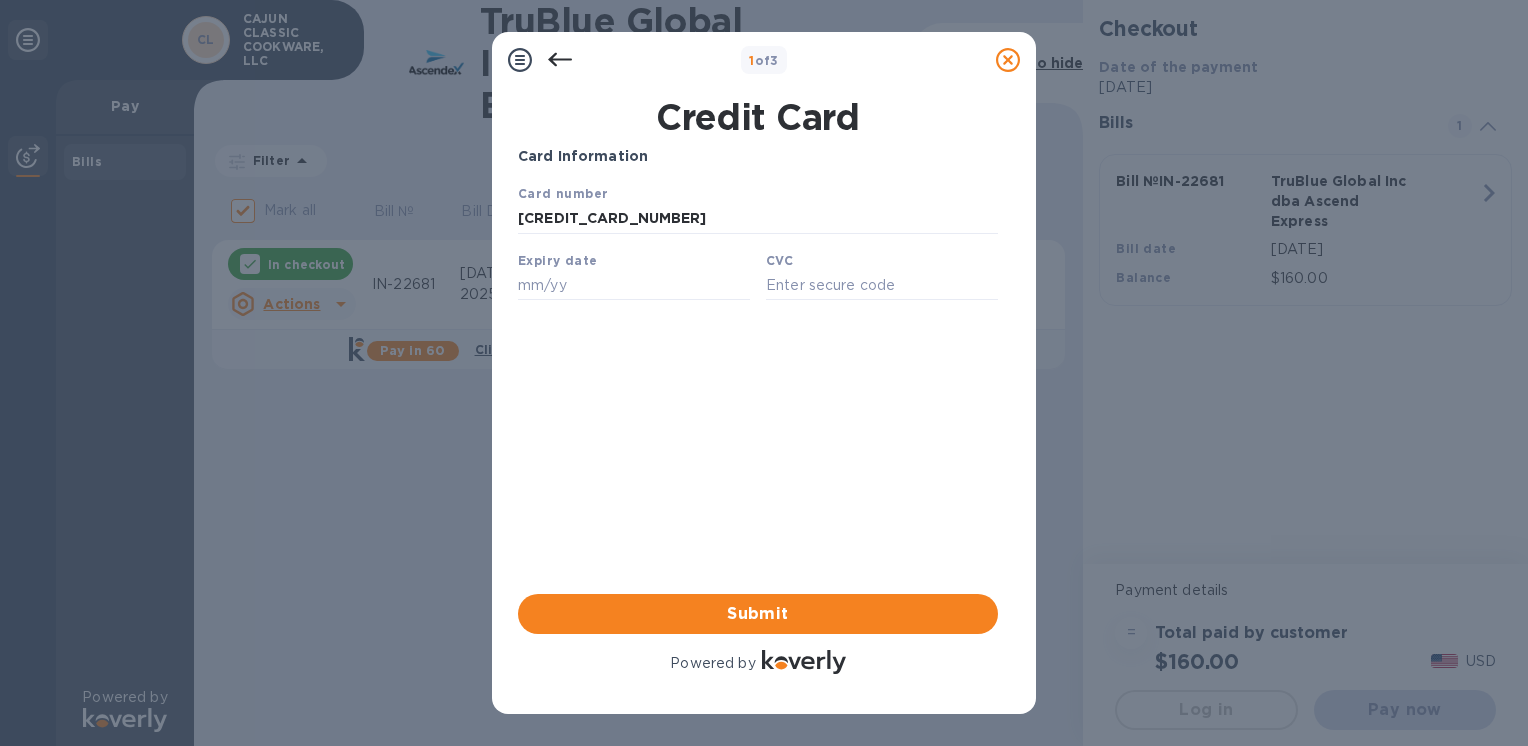 type on "[CREDIT_CARD_NUMBER]" 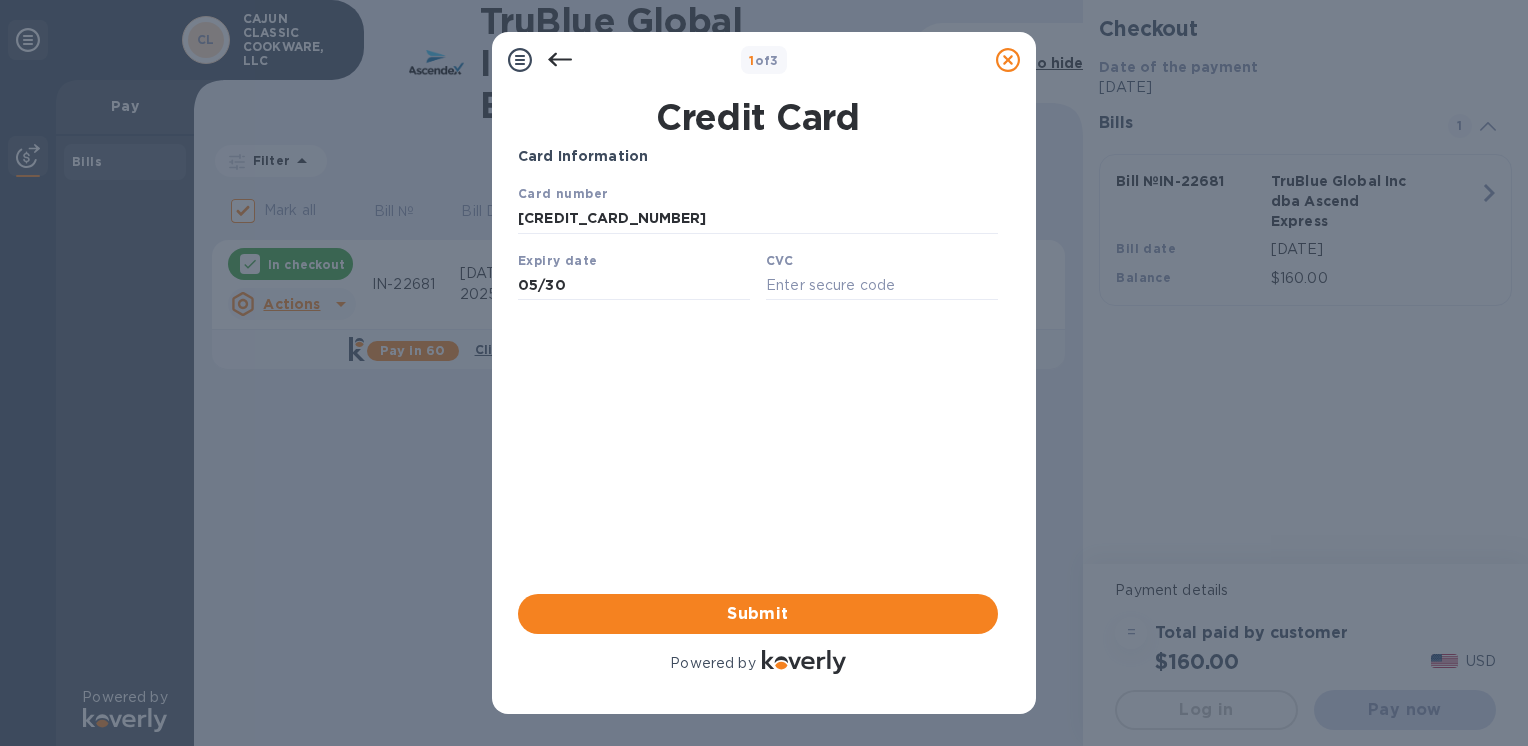 type on "05/30" 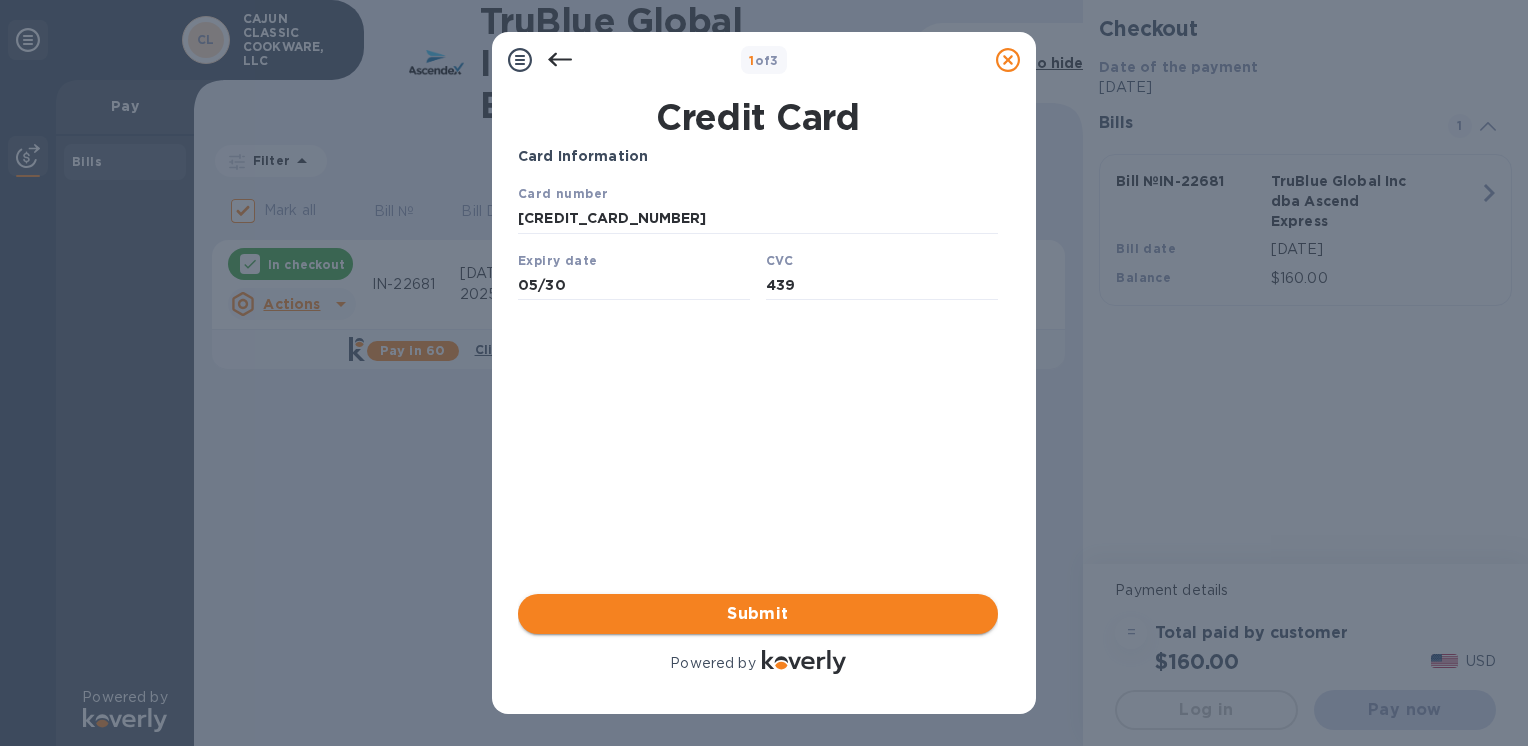 type on "439" 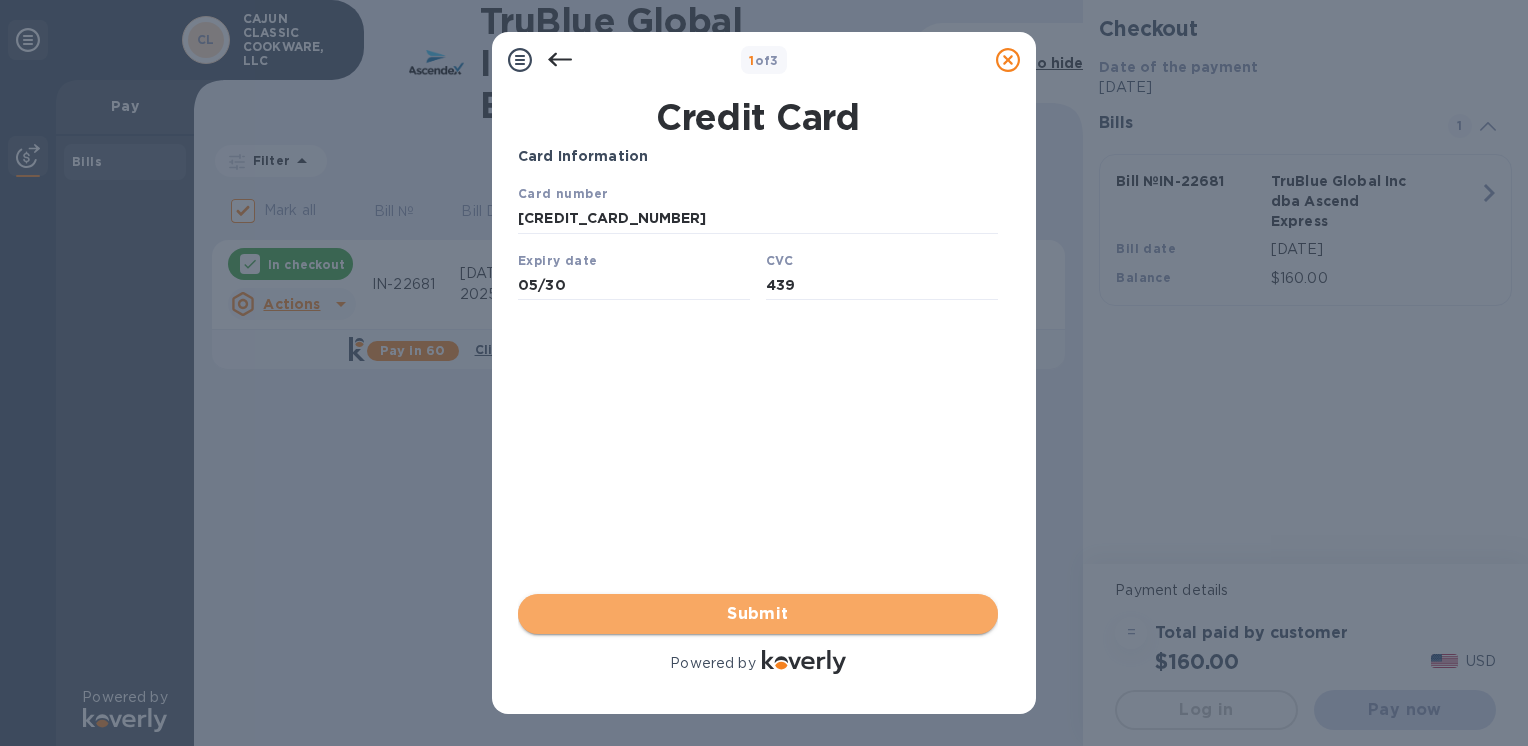 click on "Submit" at bounding box center (758, 614) 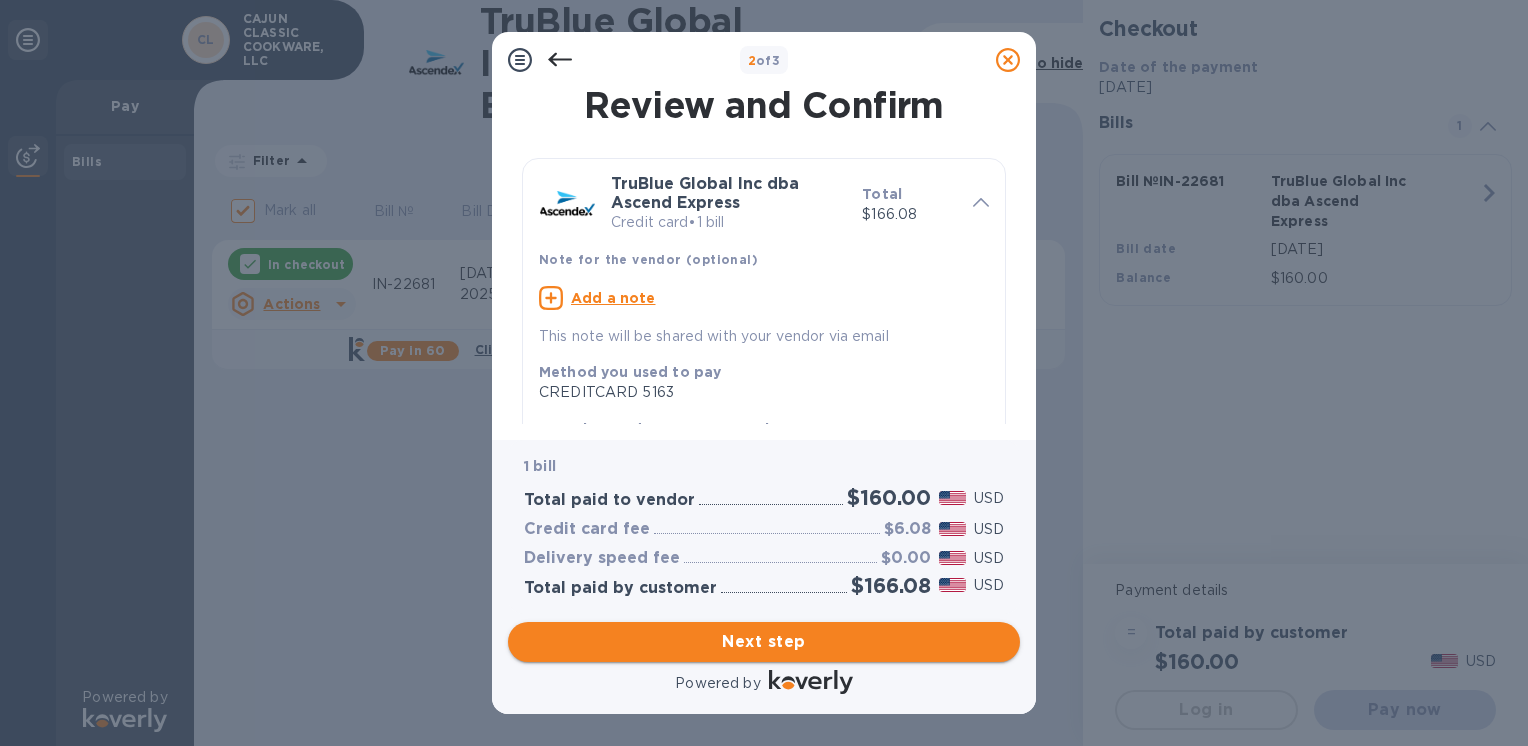 click on "Next step" at bounding box center (764, 642) 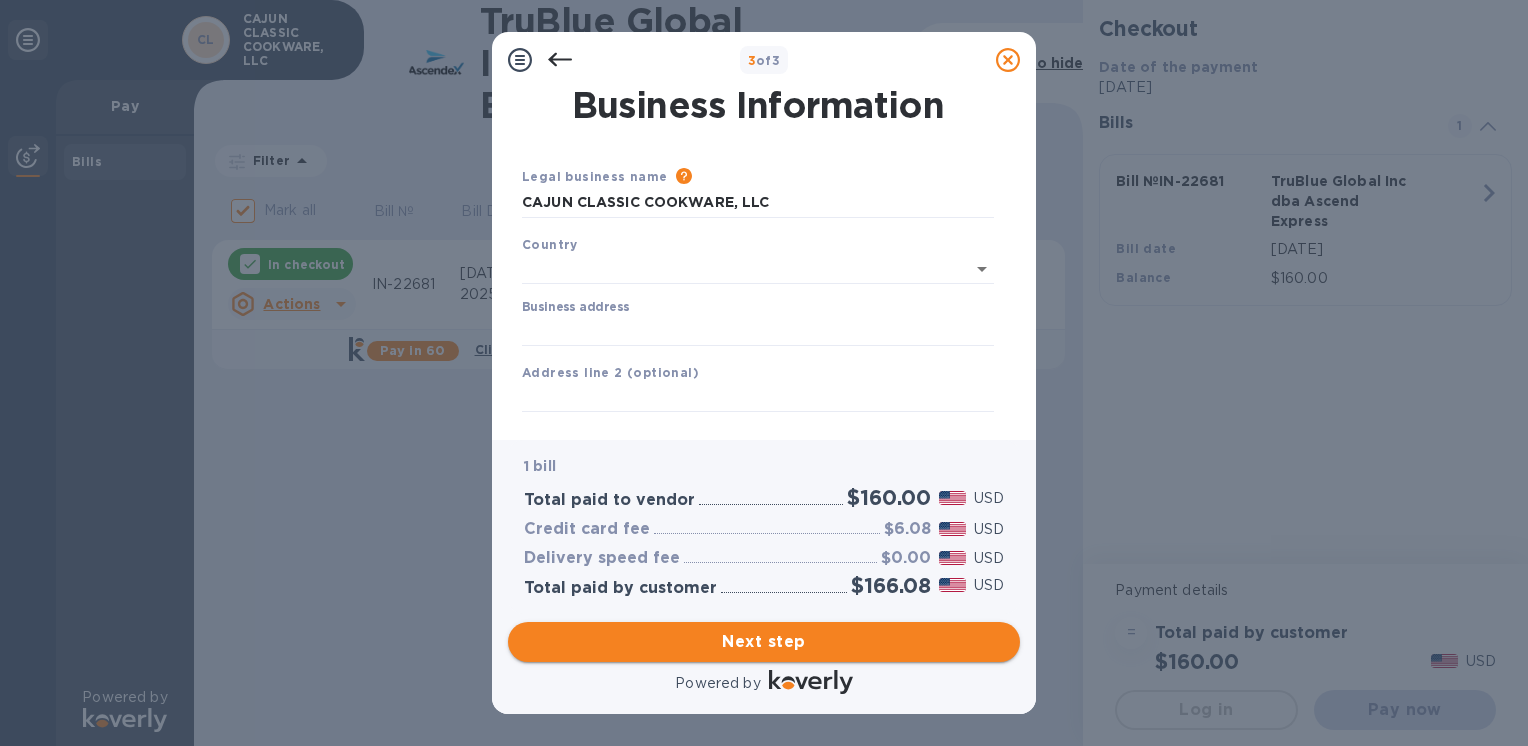 type on "[GEOGRAPHIC_DATA]" 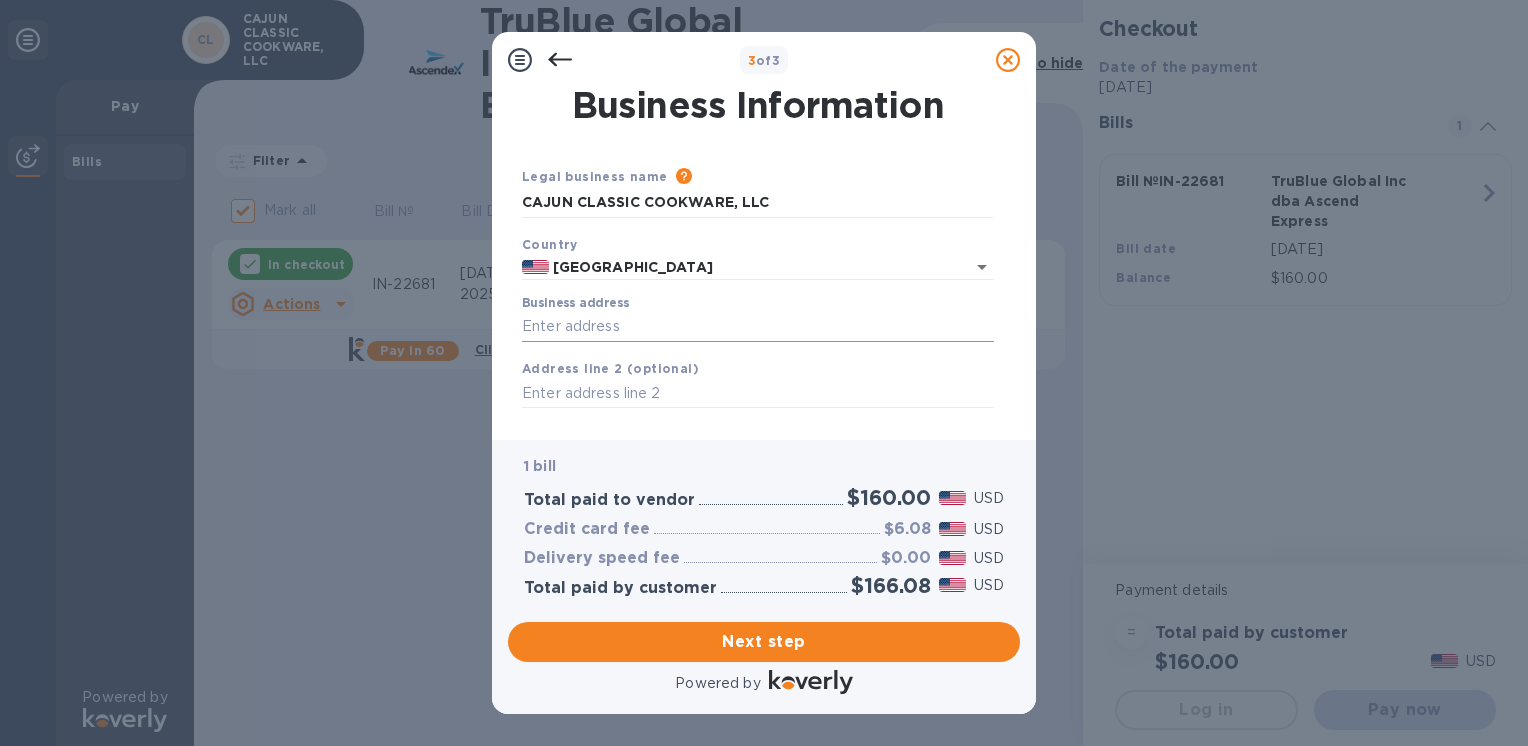 click on "Business address" at bounding box center [758, 327] 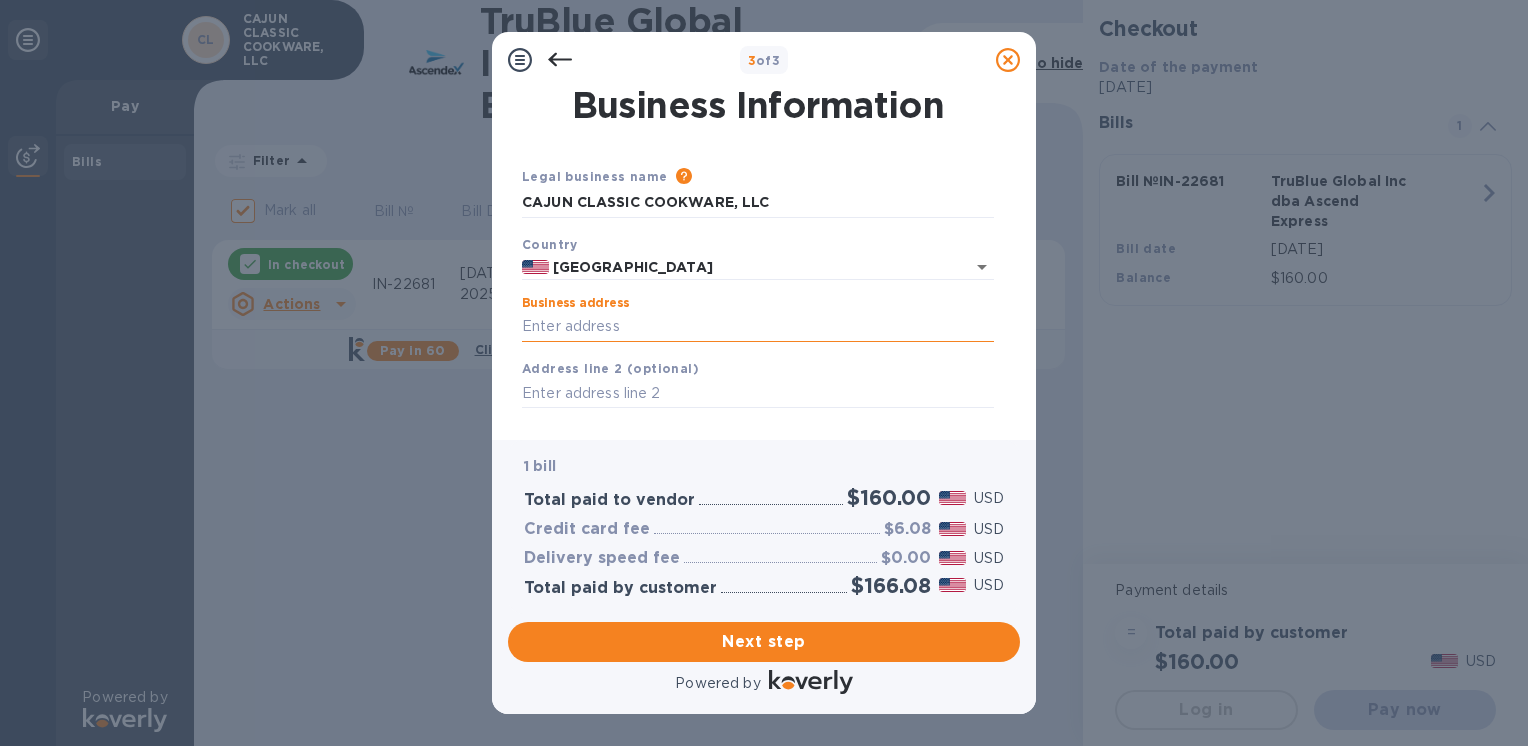 type on "[STREET_ADDRESS]" 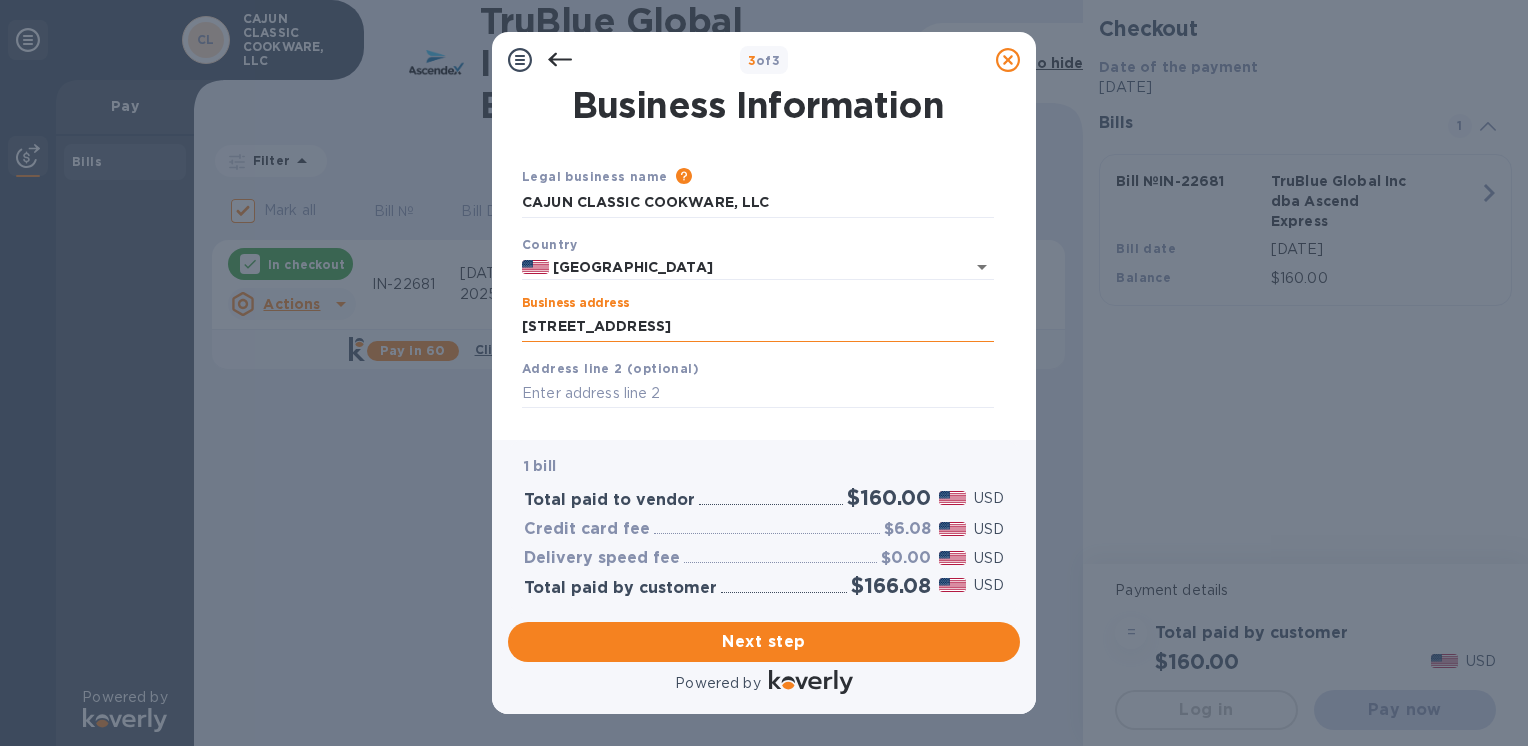 type on "Mamou" 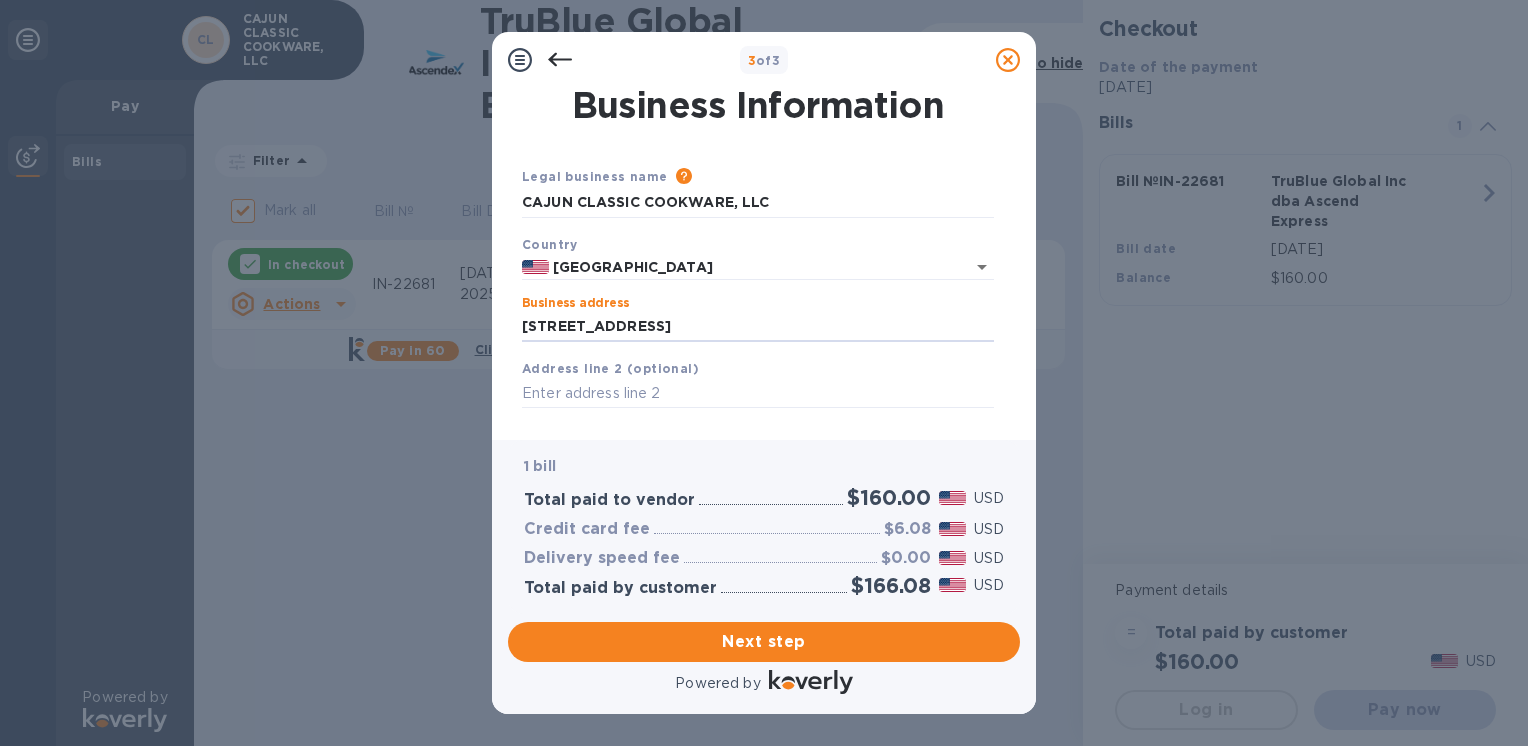 click 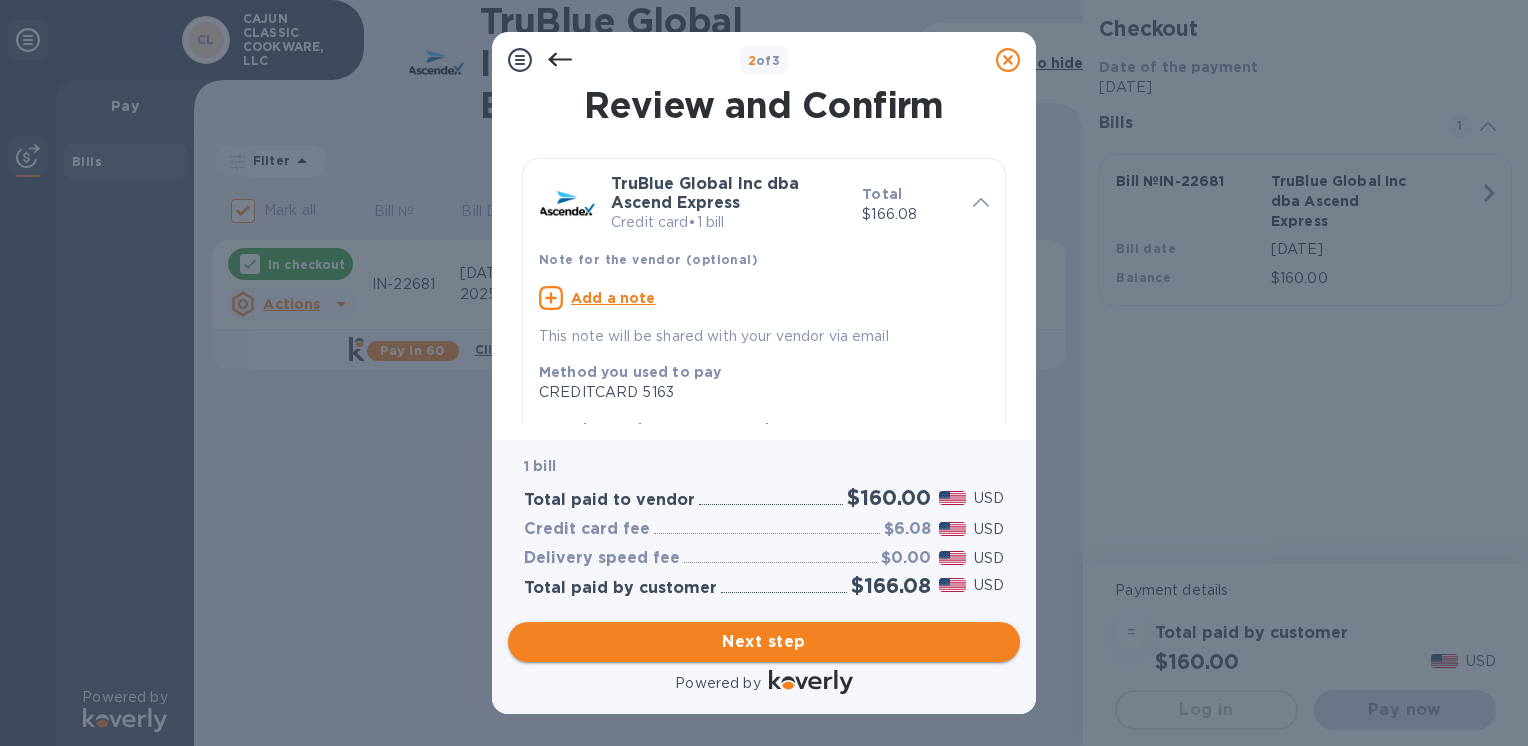 click on "Next step" at bounding box center [764, 642] 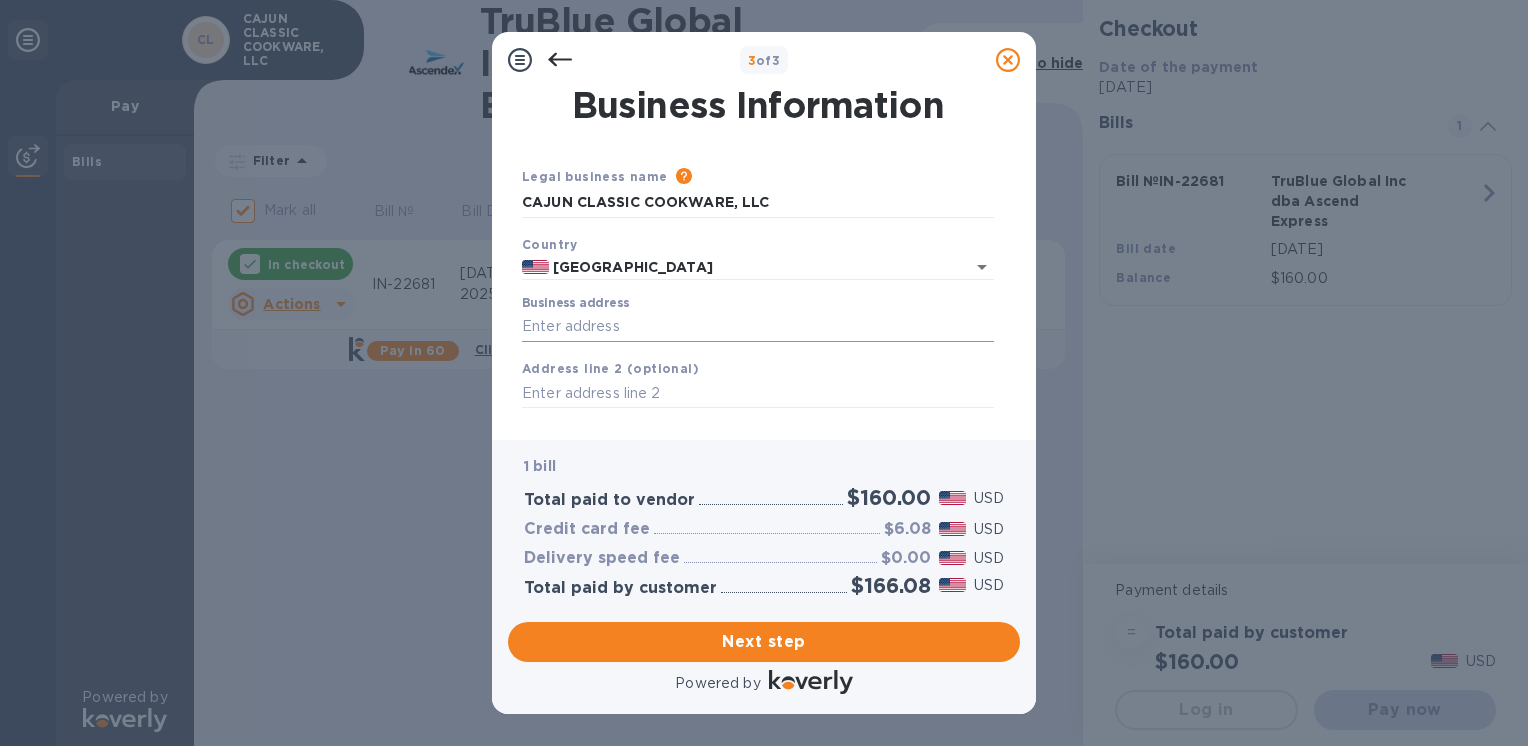 click on "Business address" at bounding box center (758, 327) 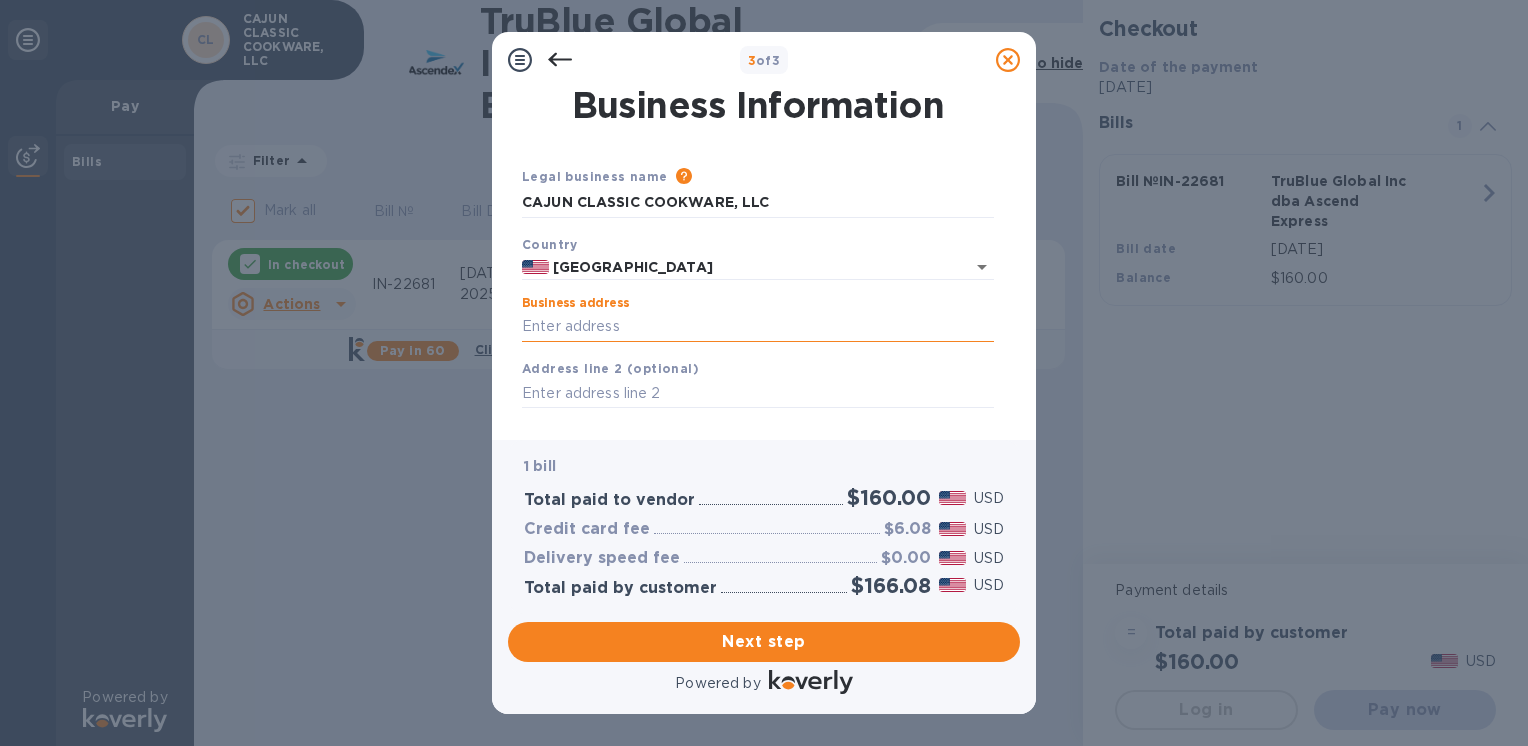 type on "[STREET_ADDRESS]" 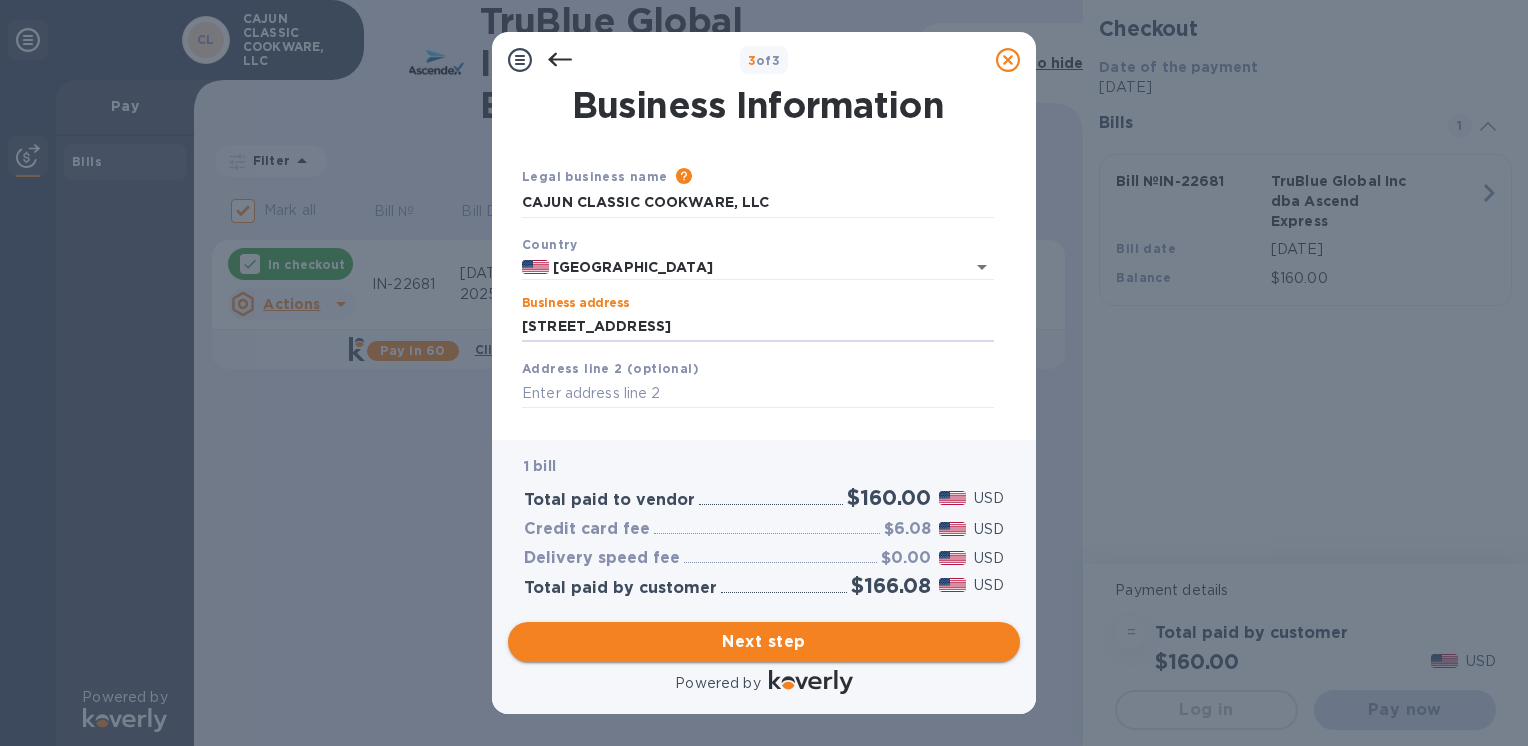click on "Next step" at bounding box center (764, 642) 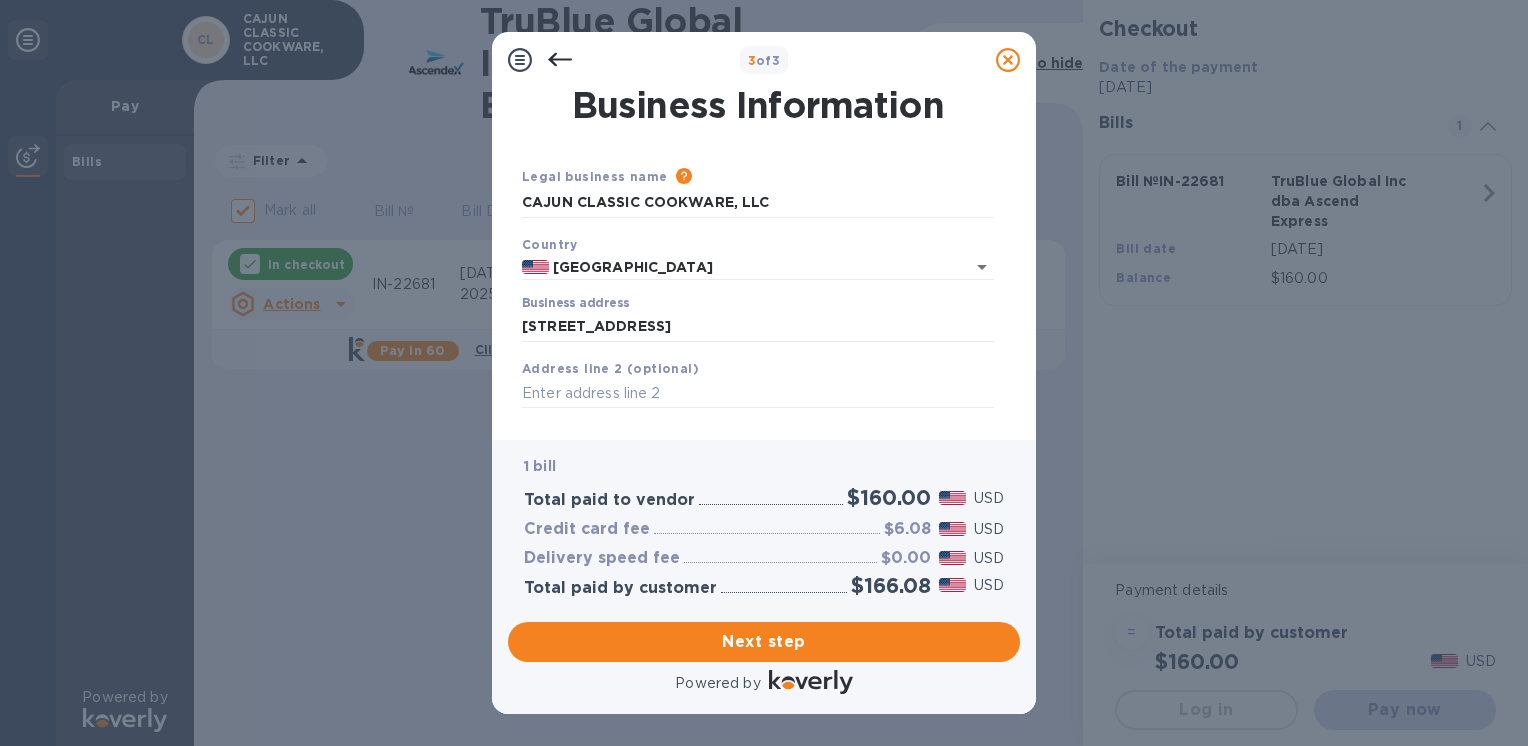 click on "Business Information Legal business name Please provide the legal name that appears on your SS-4 form issued by the IRS when the company was formed. CAJUN CLASSIC COOKWARE, LLC Country [GEOGRAPHIC_DATA] Business address [STREET_ADDRESS] Address line 2 (optional) City City is required field State ZIP code ZIP-Code is required field Save" at bounding box center [764, 264] 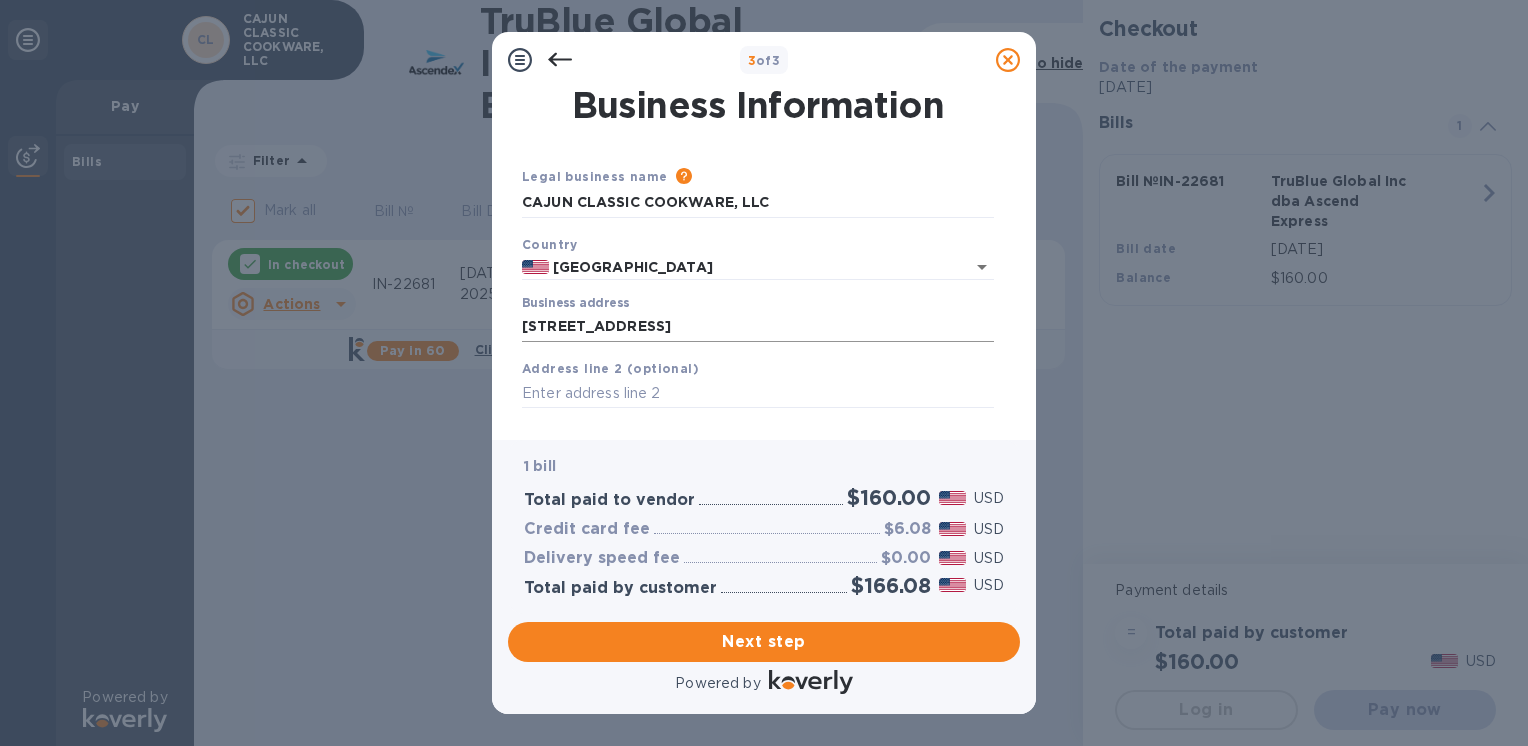 click on "[STREET_ADDRESS]" at bounding box center (758, 327) 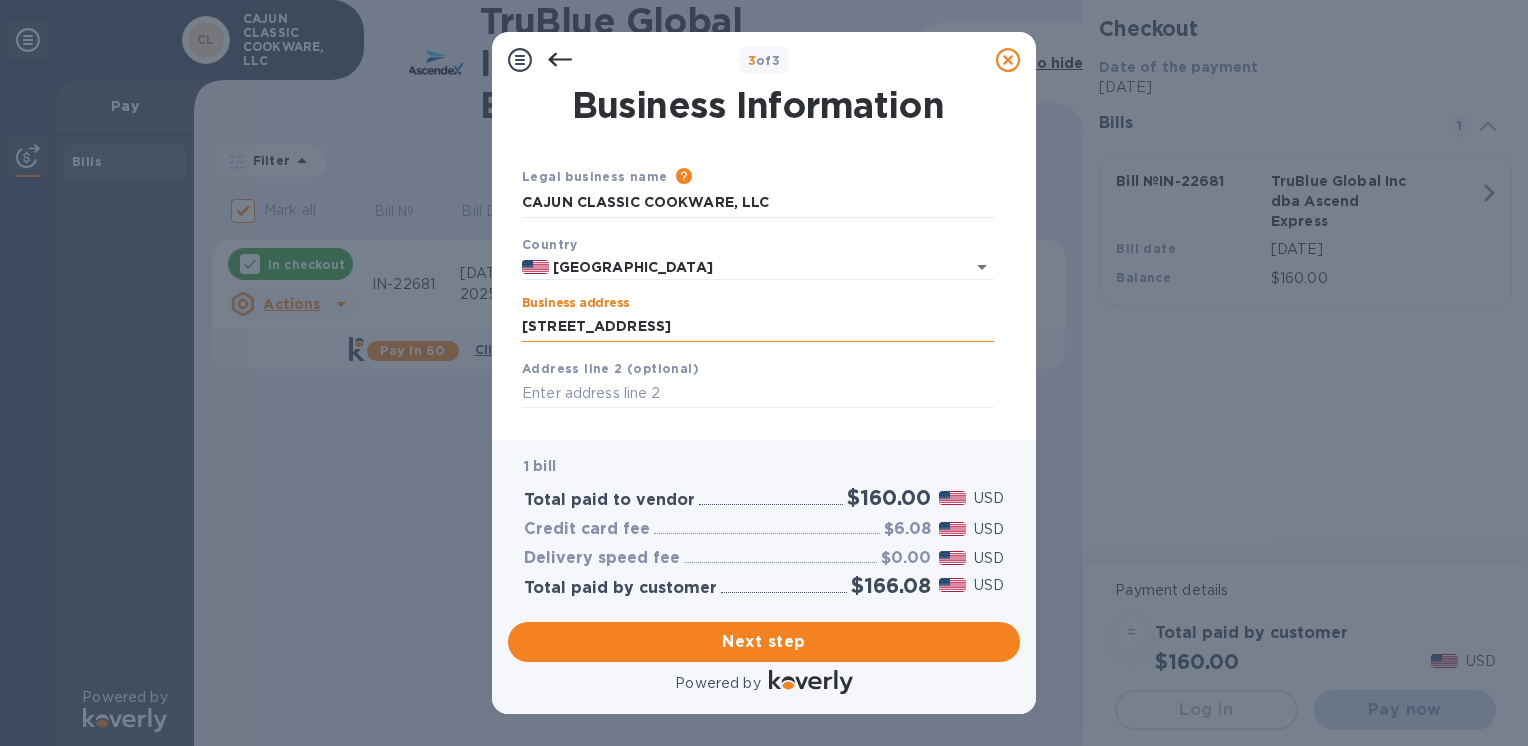 type on "[STREET_ADDRESS]" 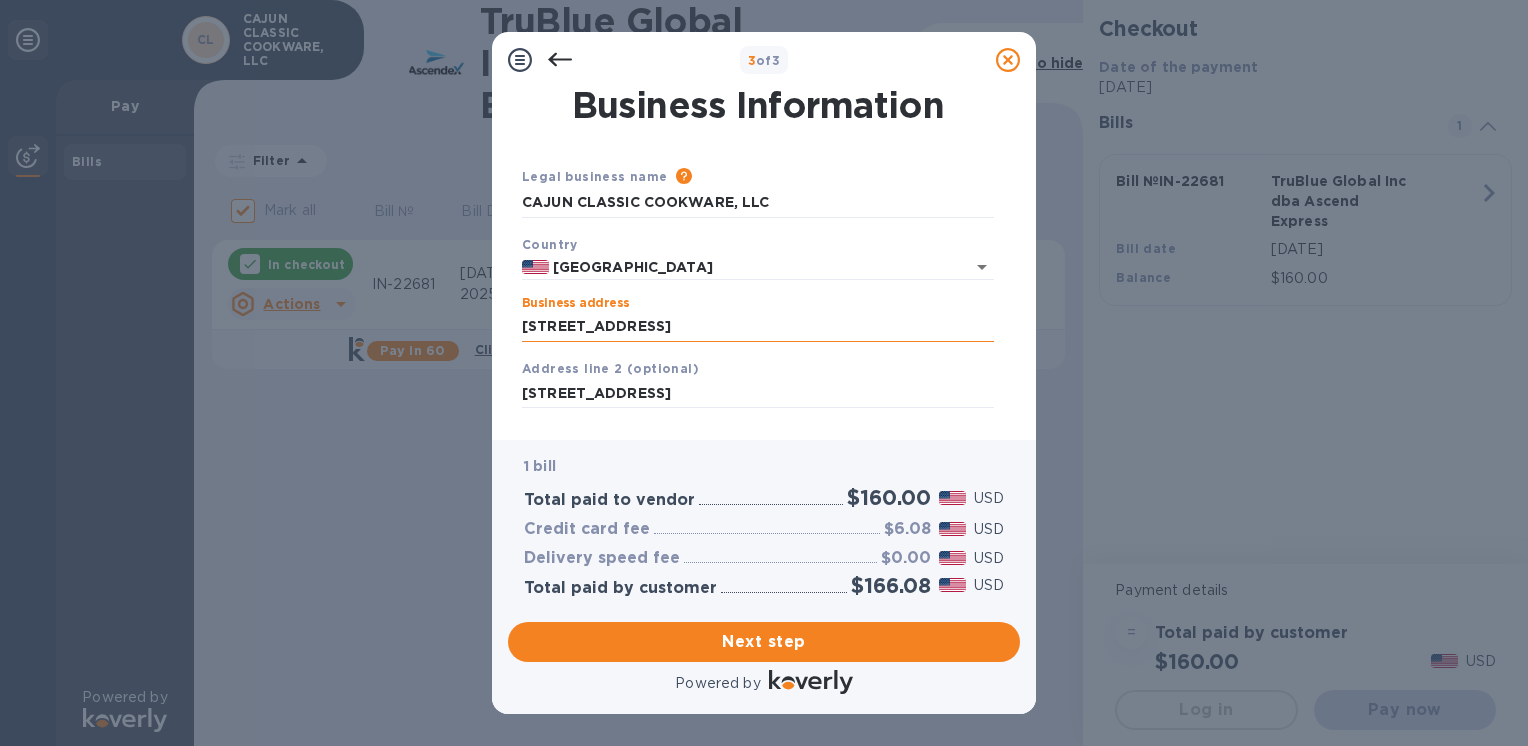 type on "Mamou" 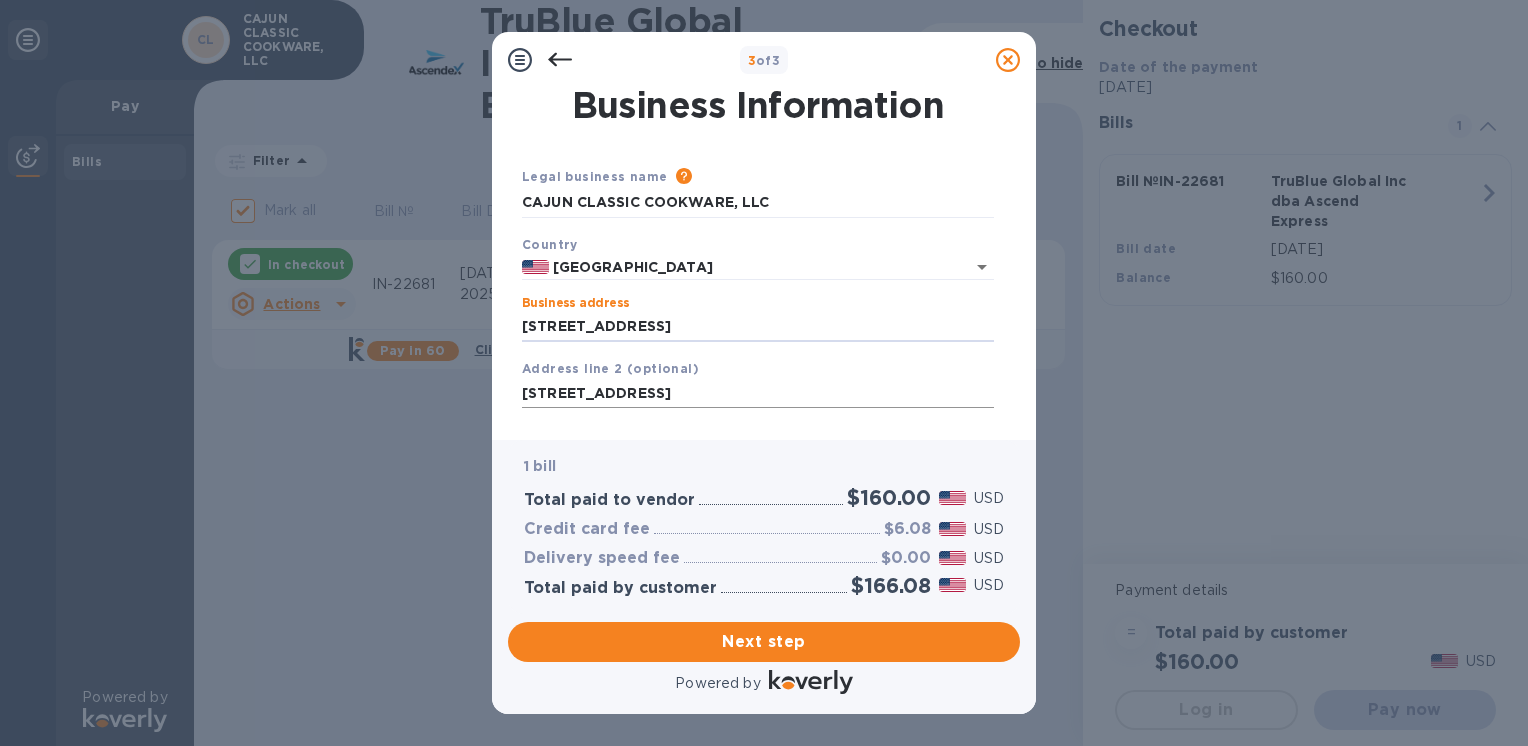 click on "[STREET_ADDRESS]" at bounding box center (758, 394) 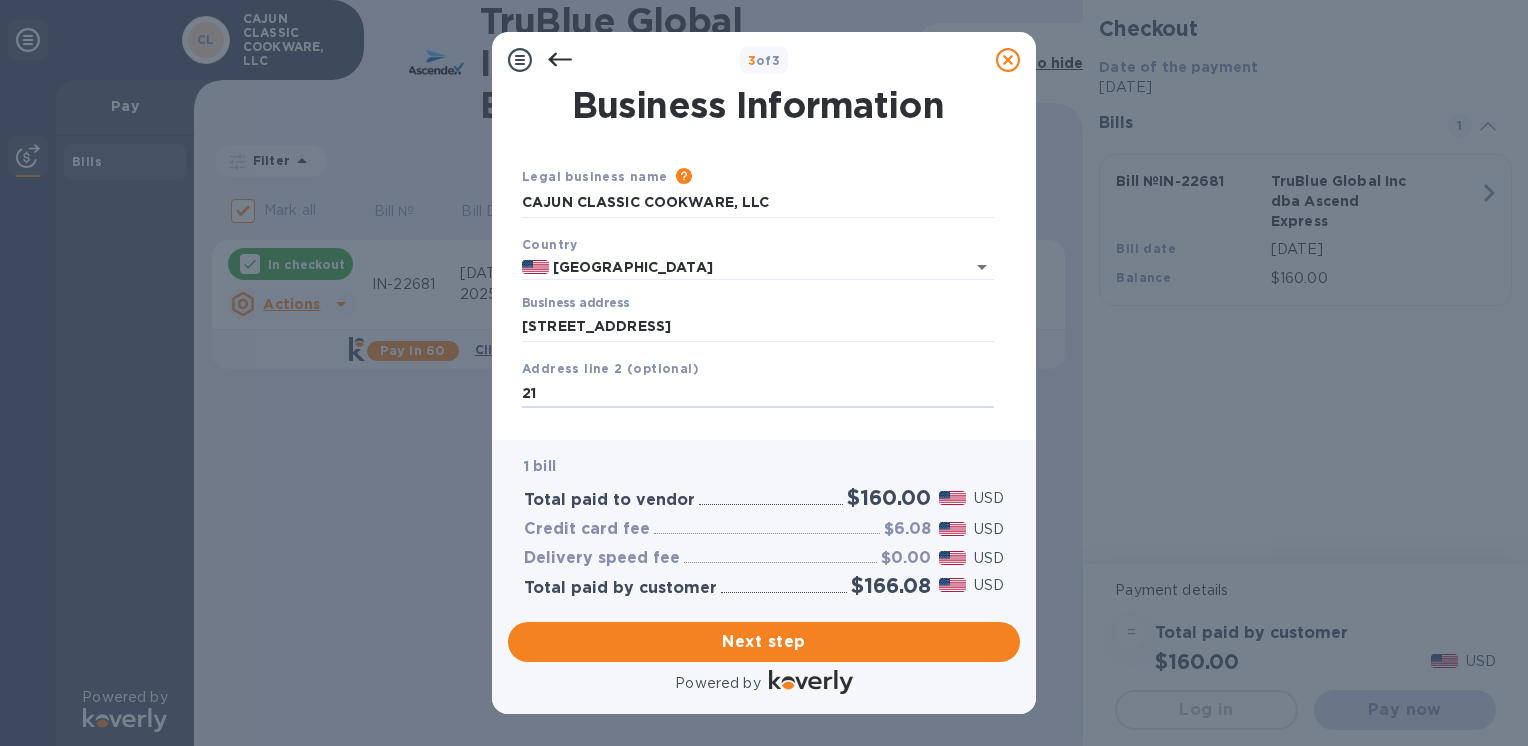 type on "2" 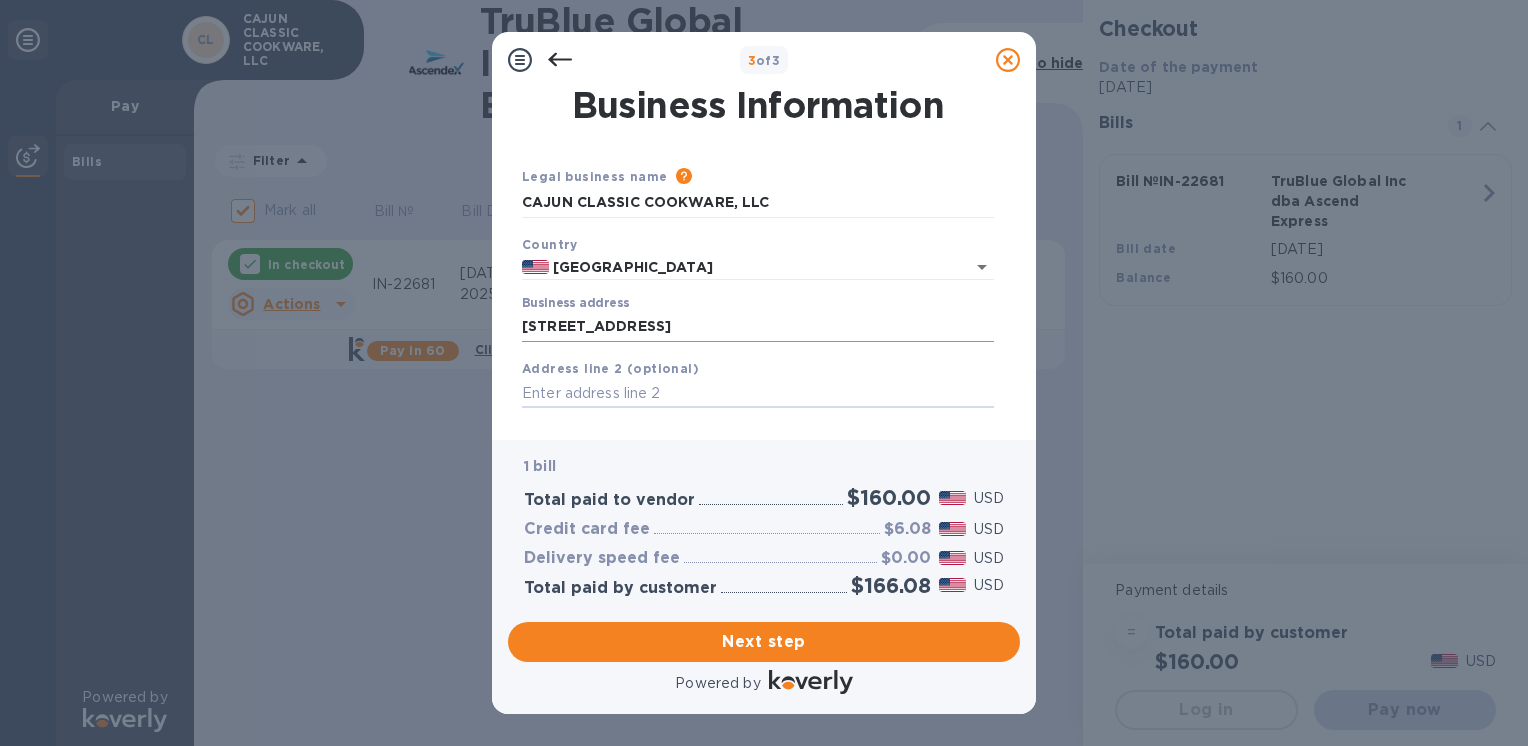 type 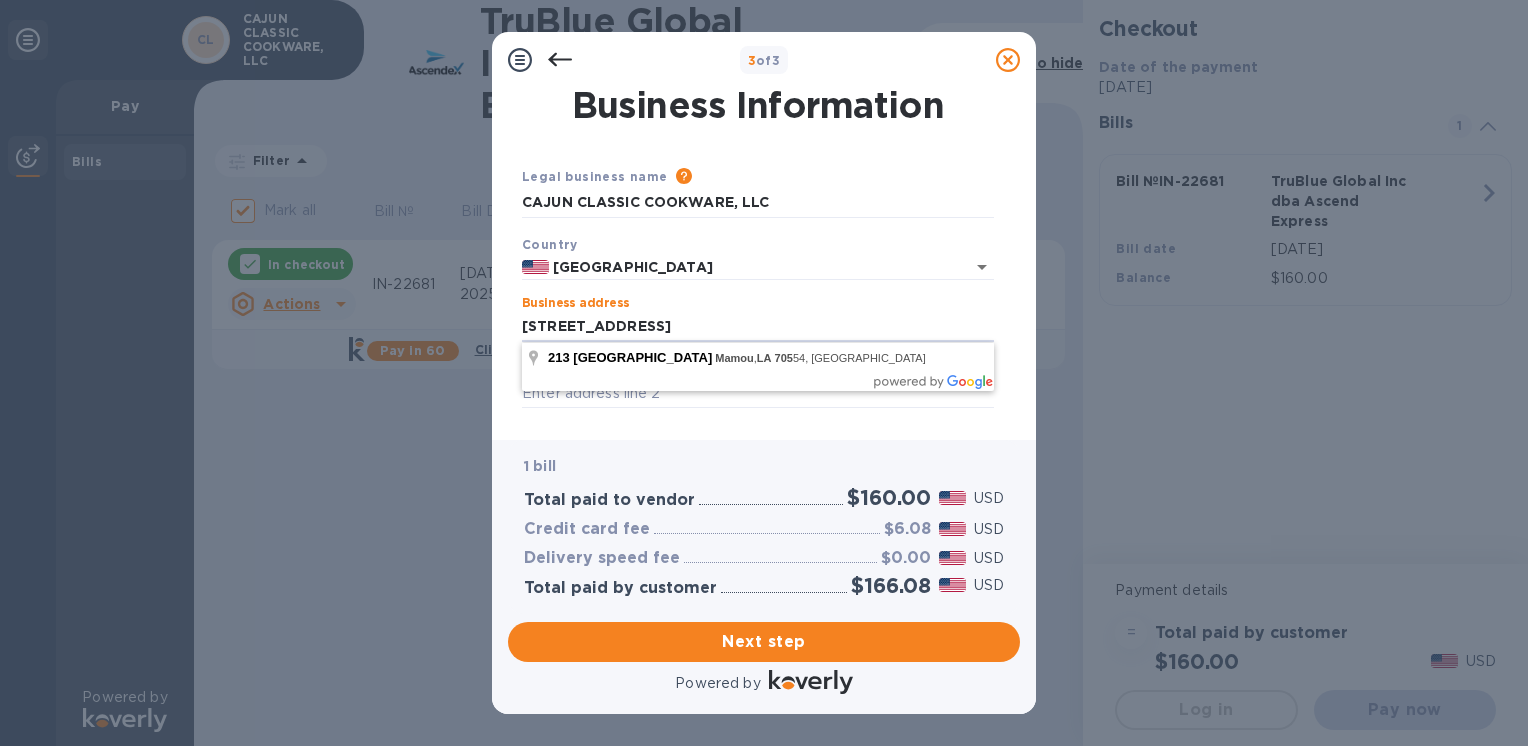 type on "[STREET_ADDRESS]" 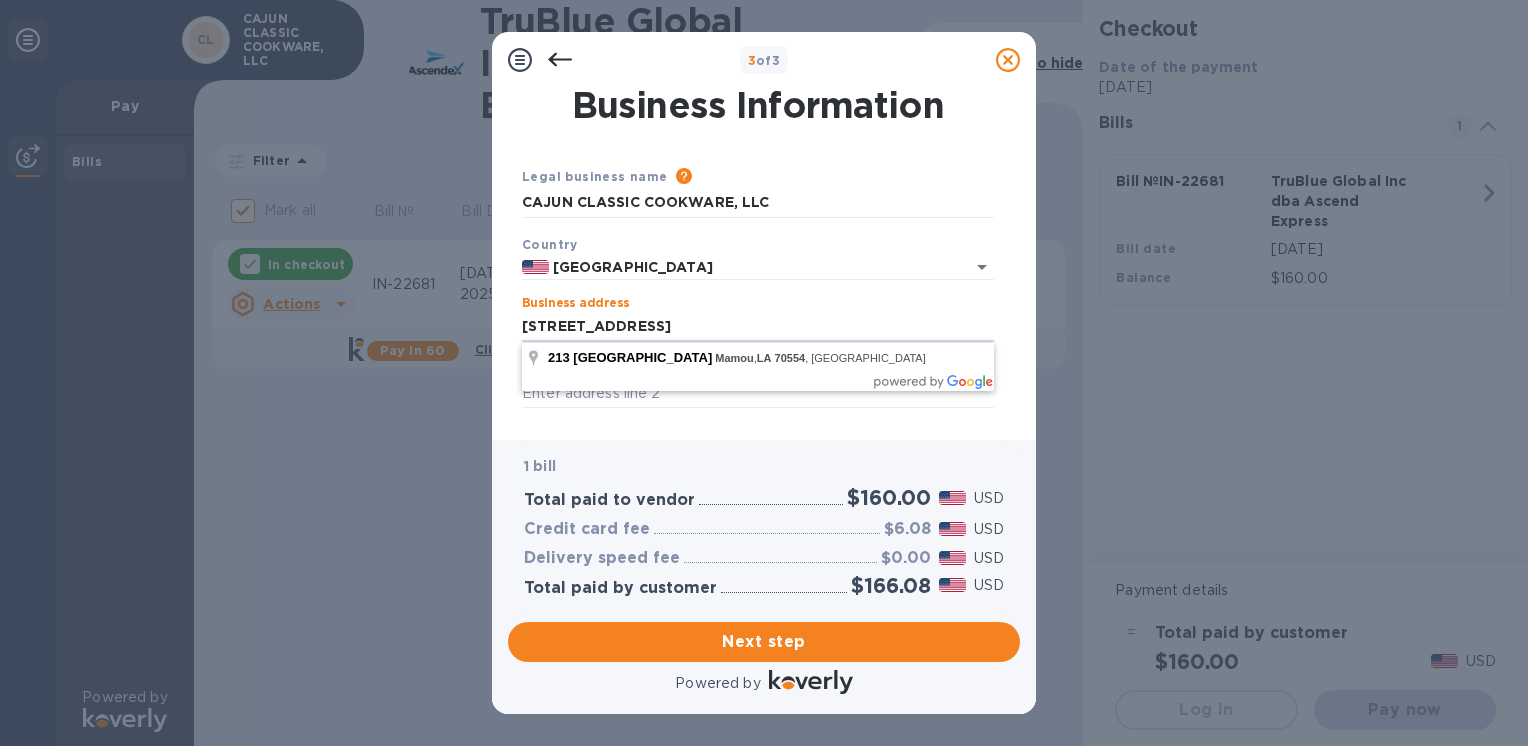 type 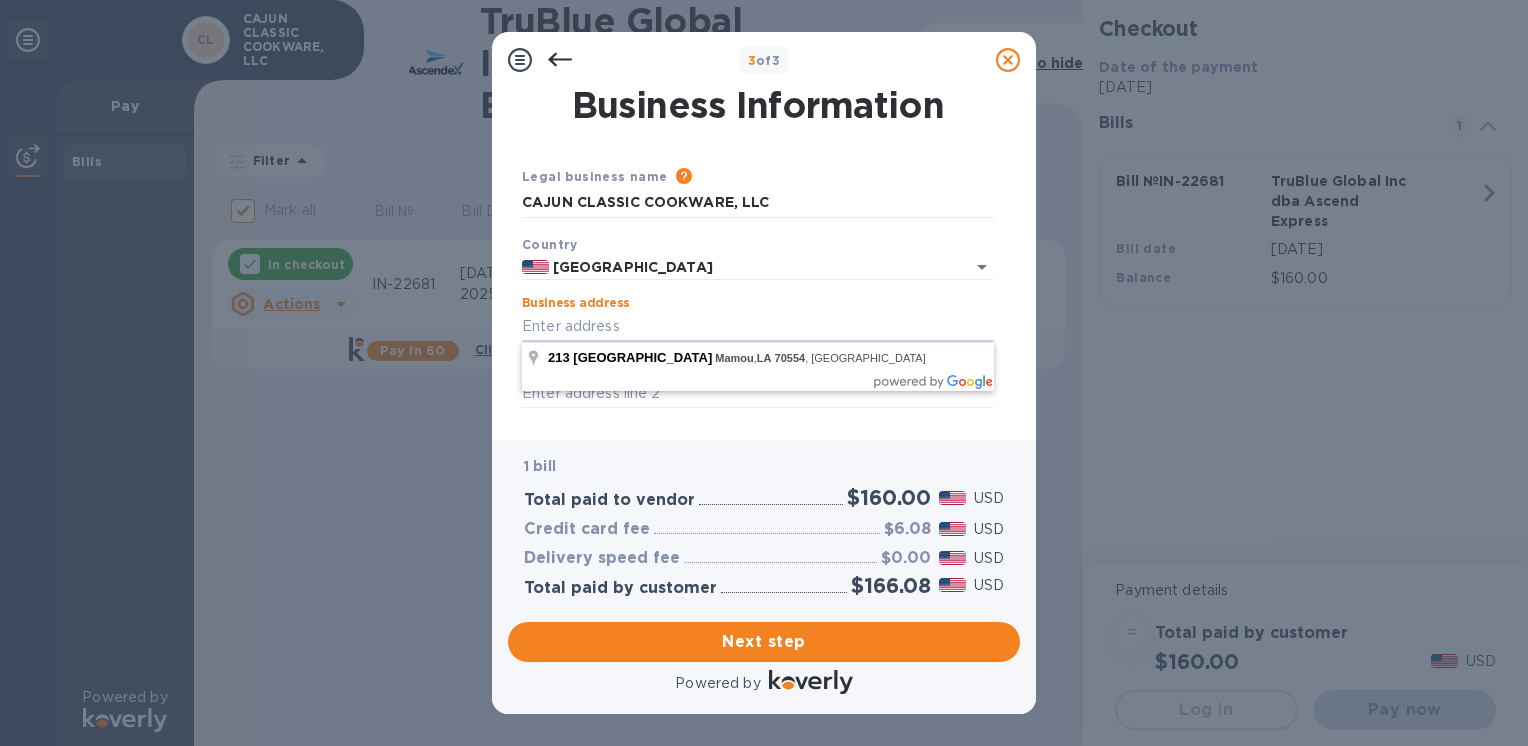 click on "Save" at bounding box center [0, 0] 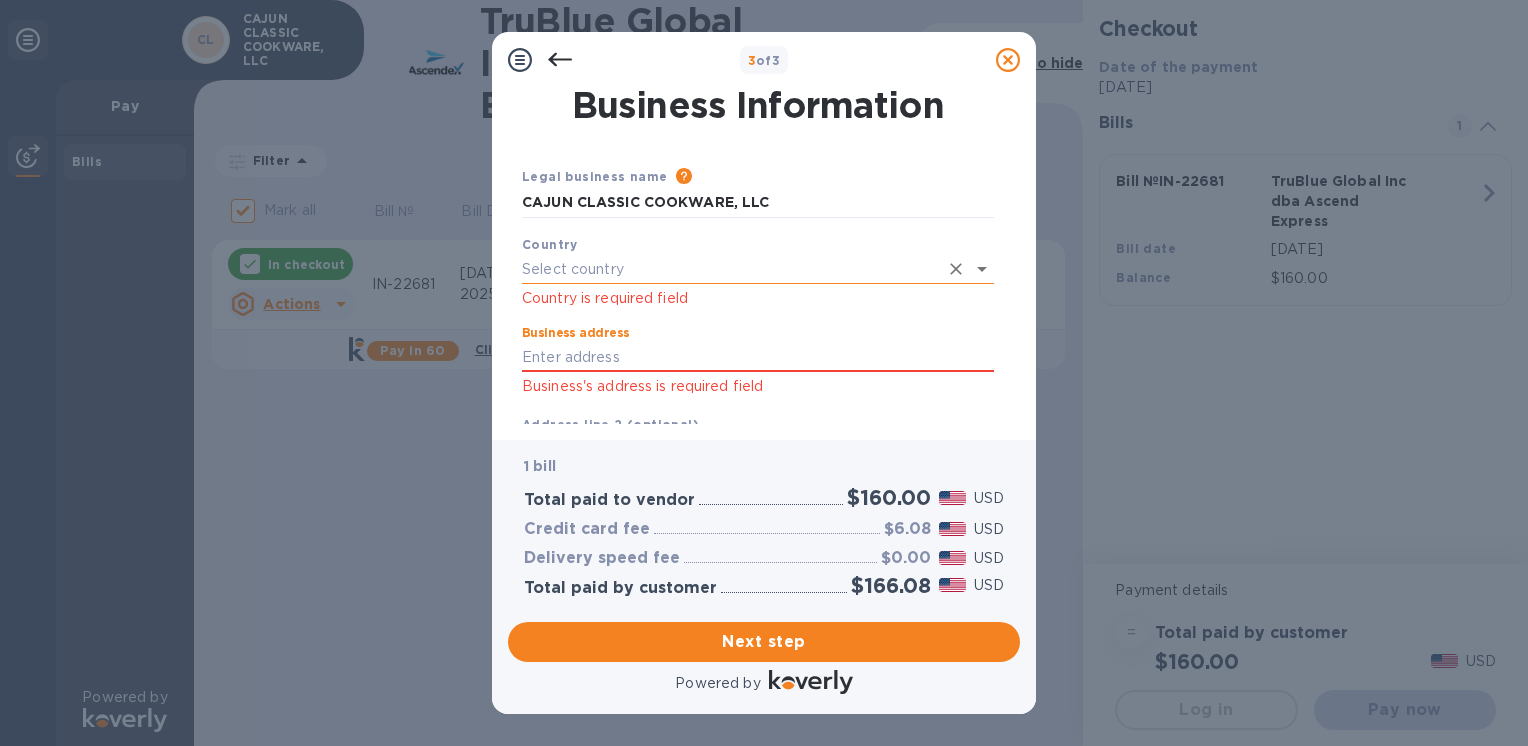 click at bounding box center (982, 269) 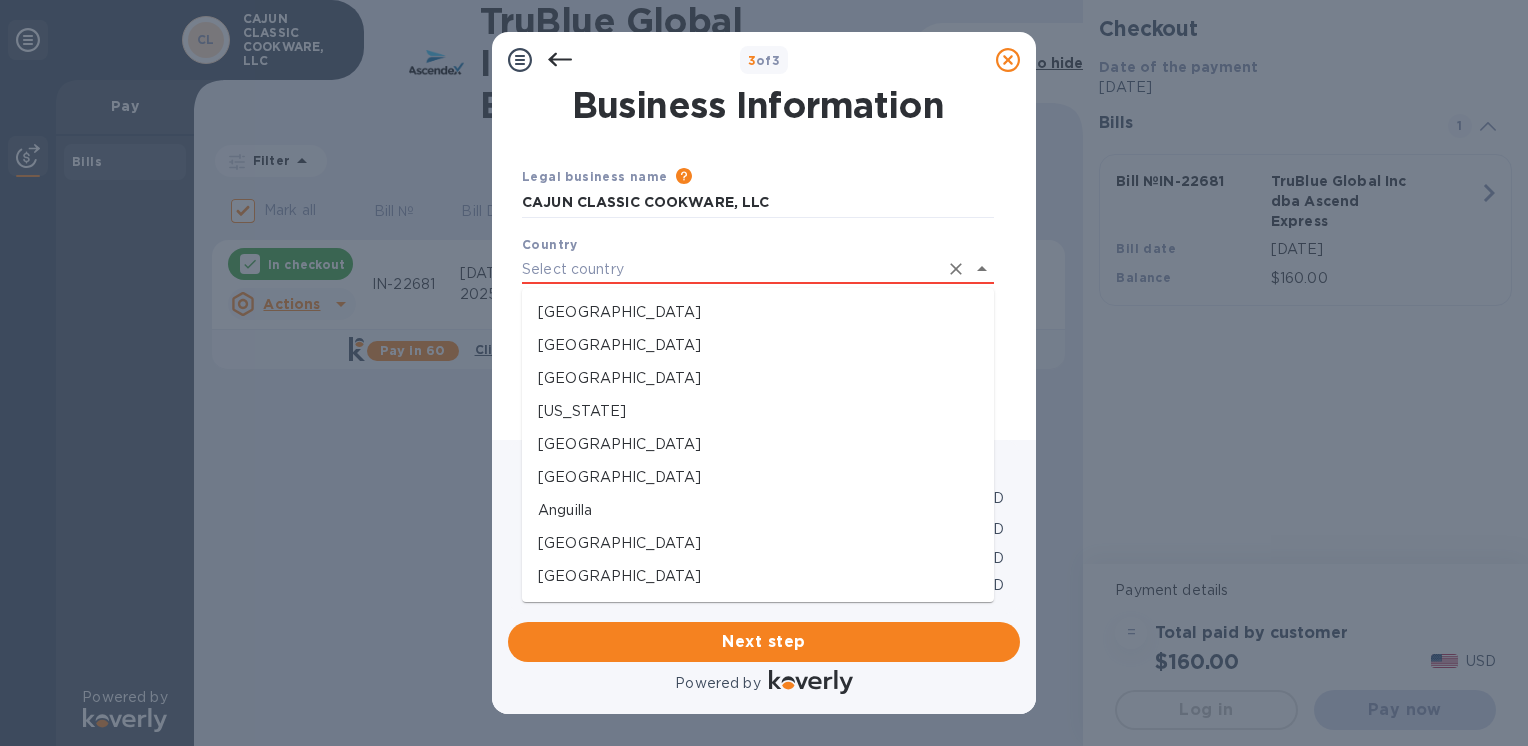 click on "[GEOGRAPHIC_DATA]" at bounding box center (758, 312) 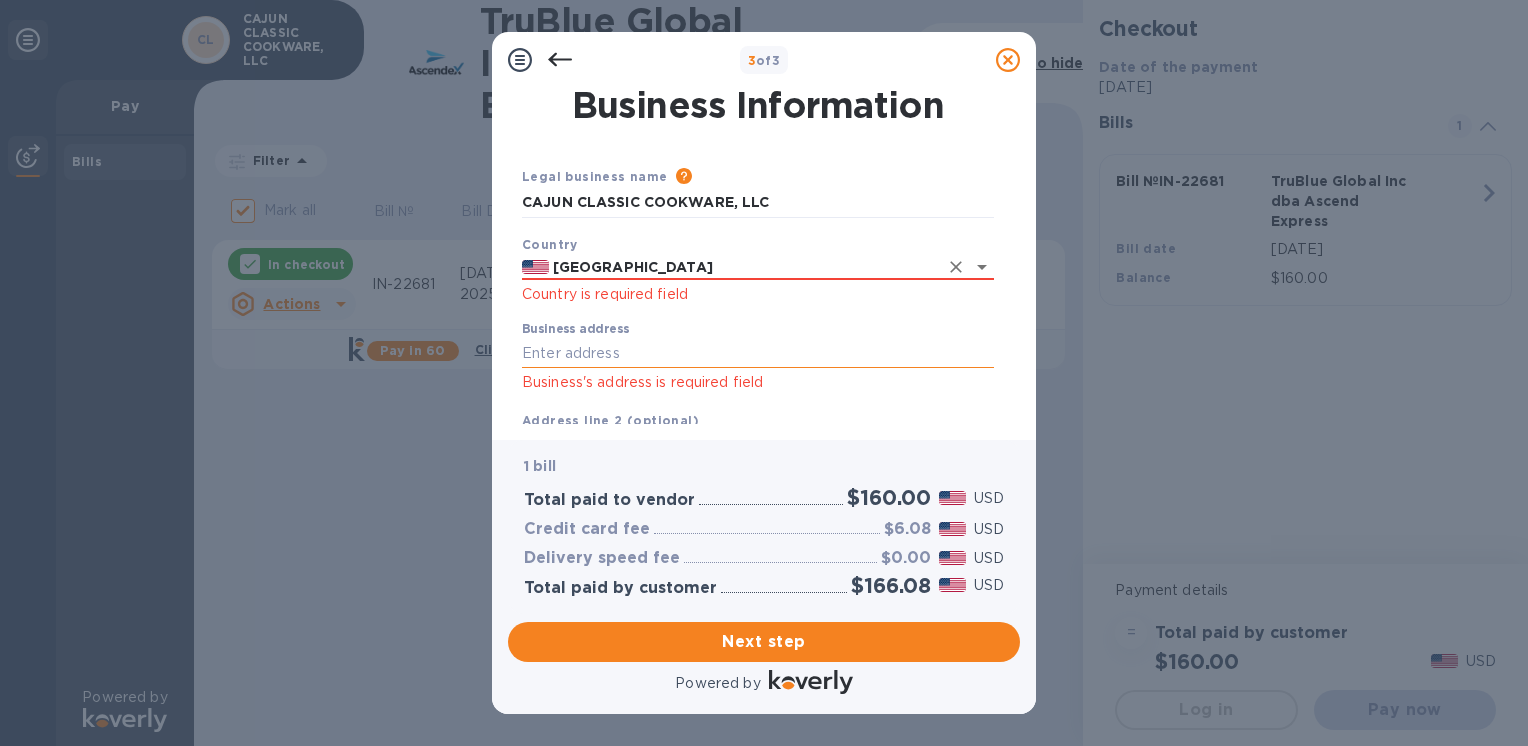 click on "Business address" at bounding box center [758, 353] 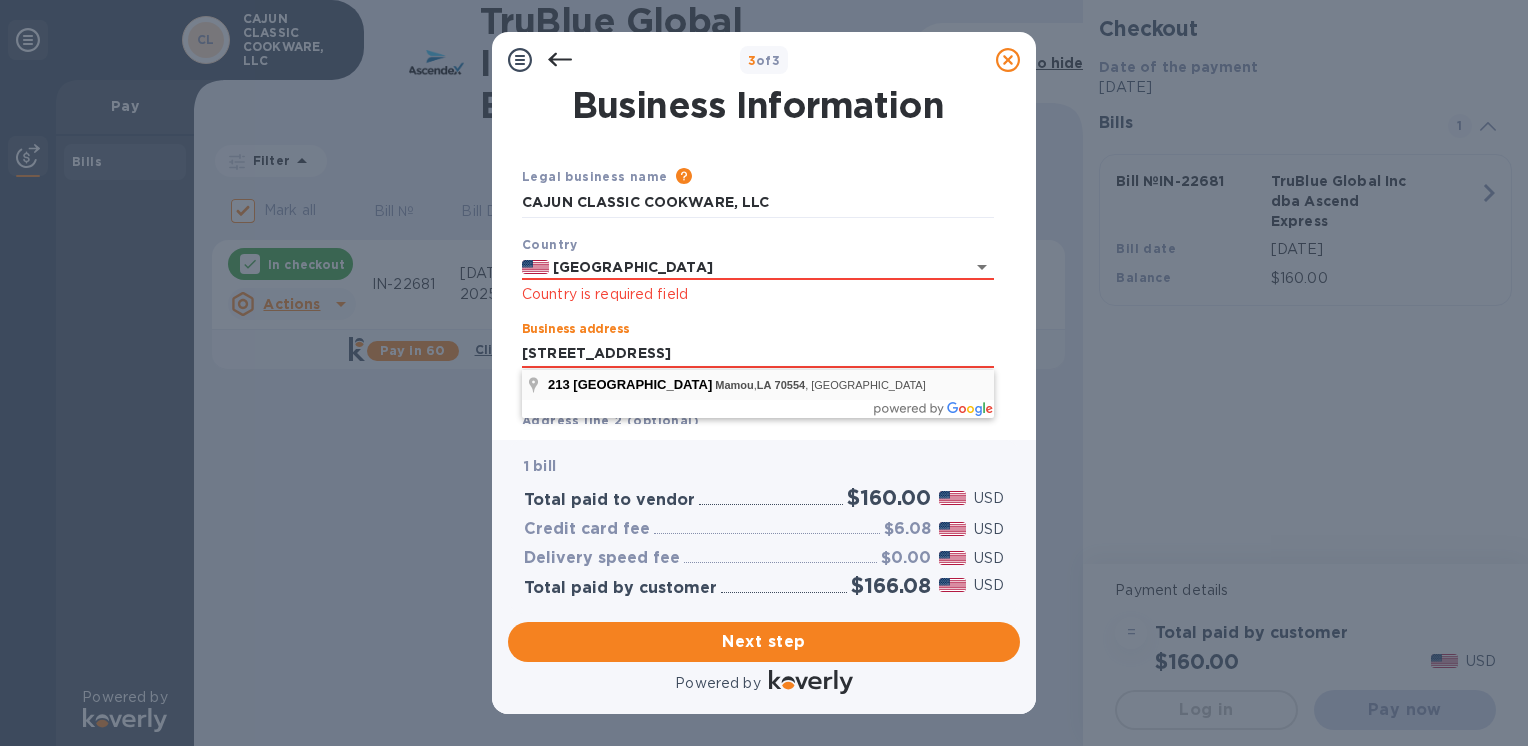 type on "[STREET_ADDRESS]" 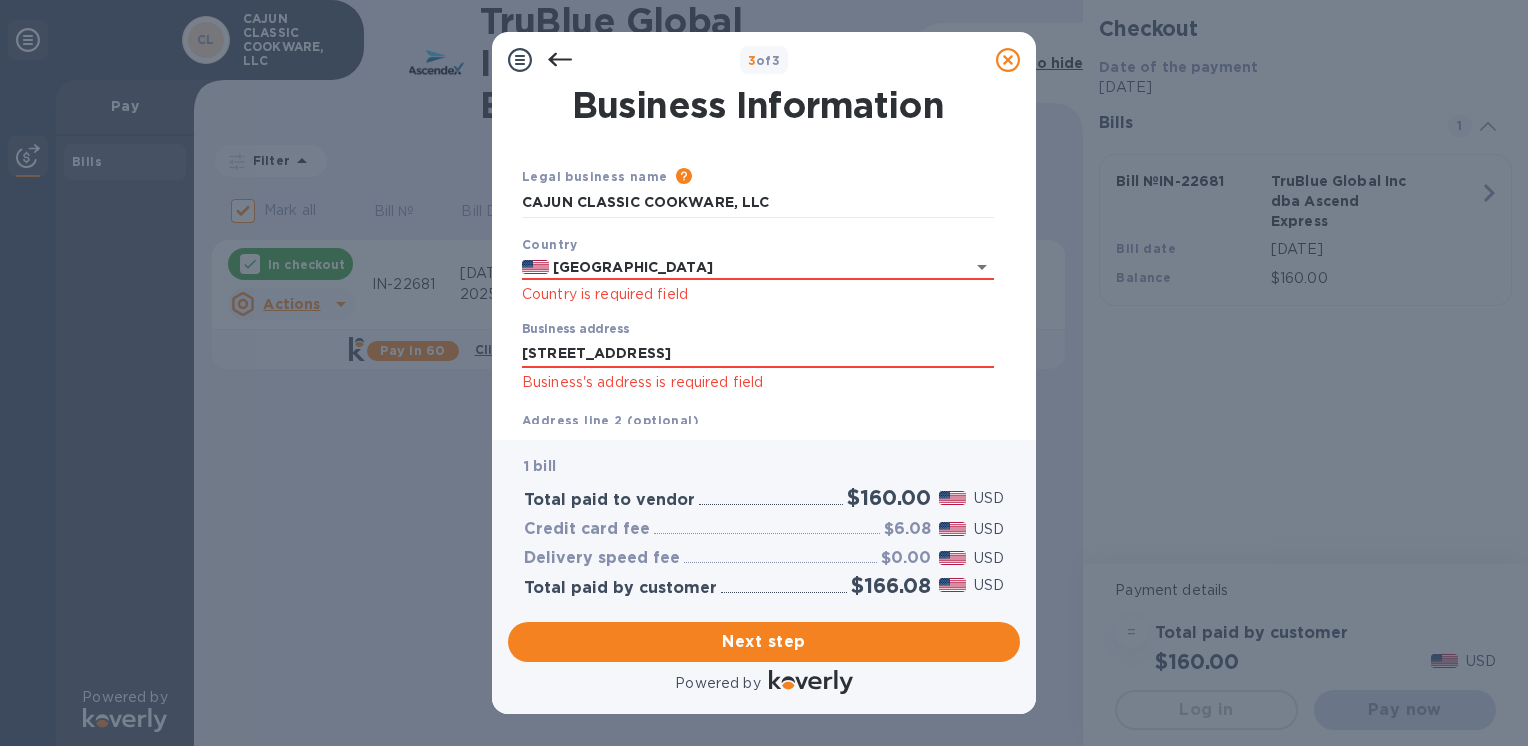 type on "70554" 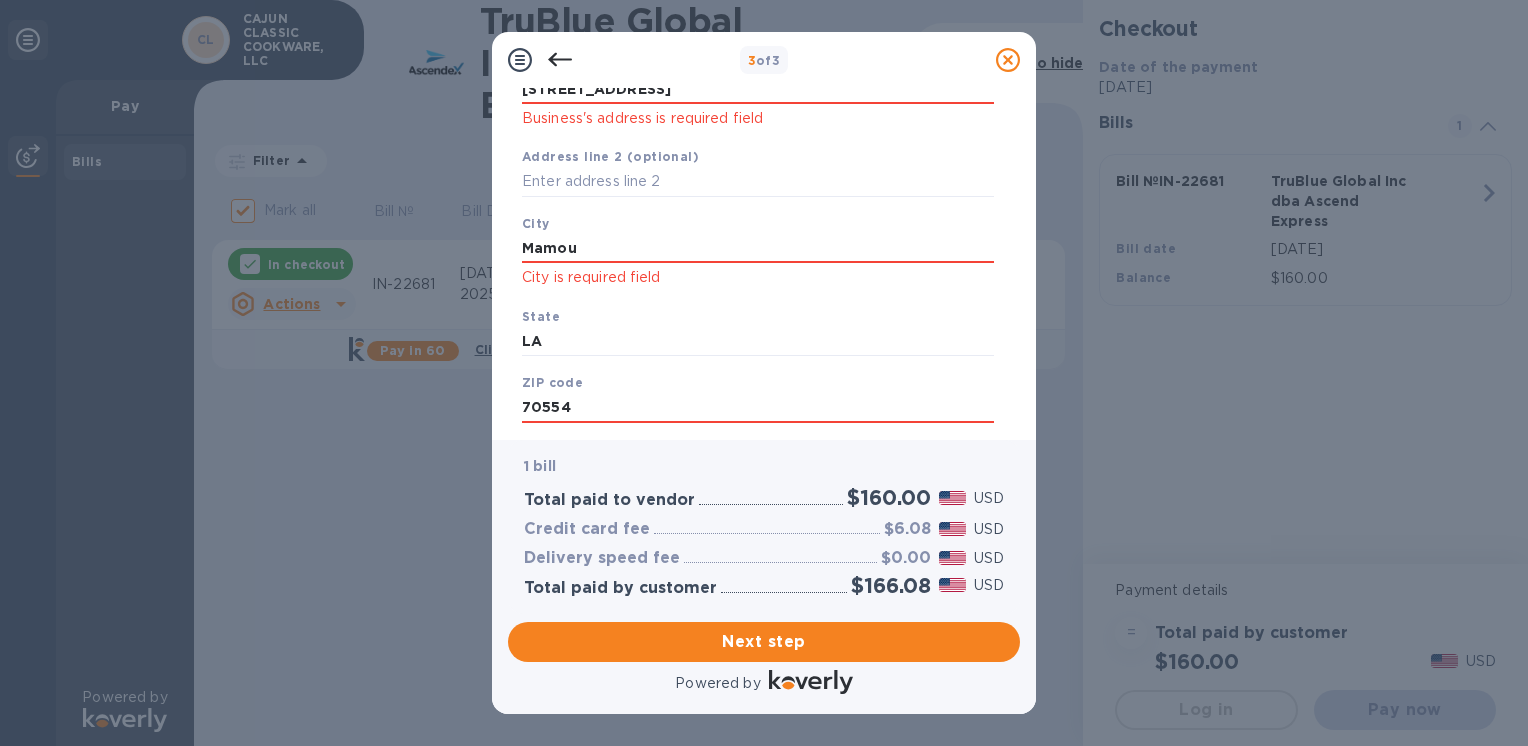scroll, scrollTop: 337, scrollLeft: 0, axis: vertical 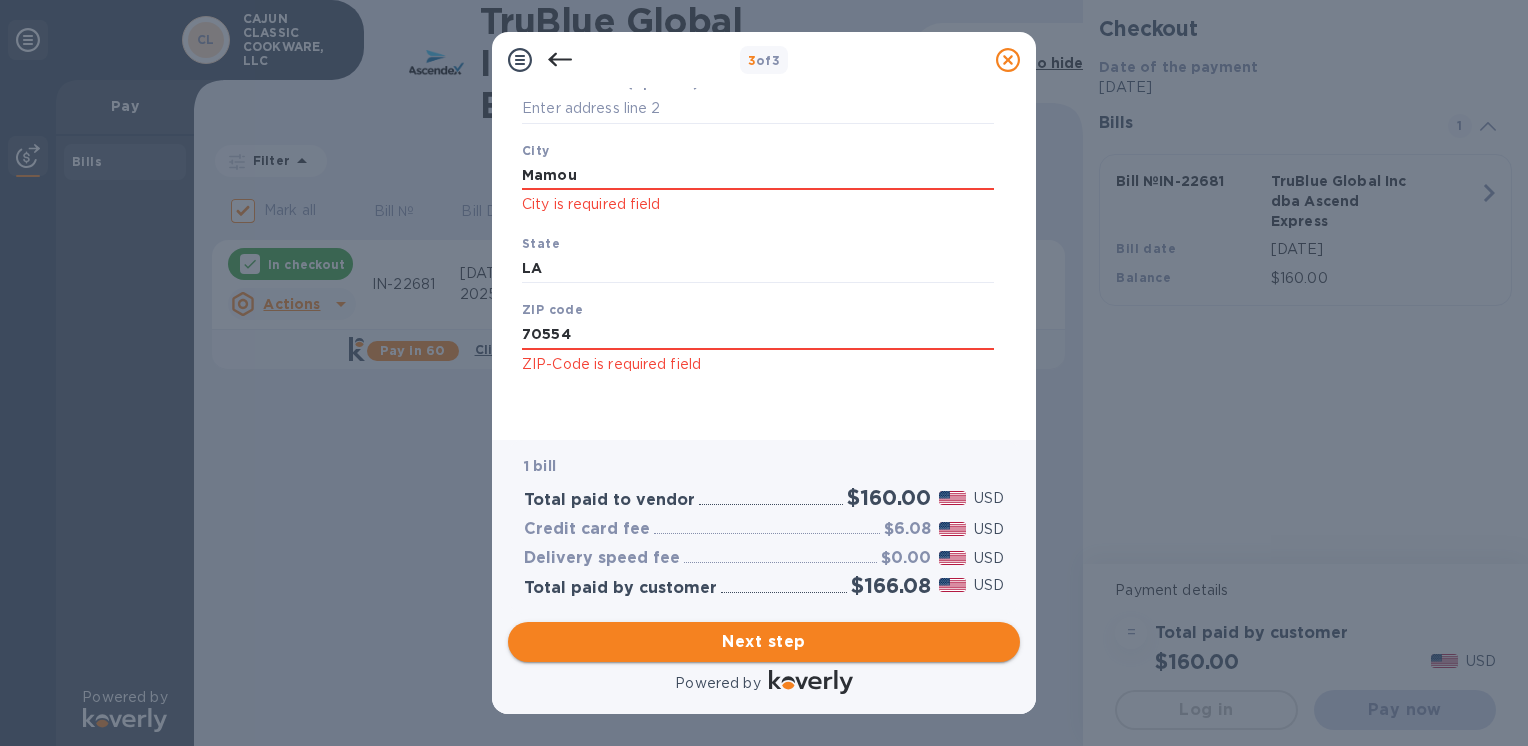 click on "Next step" at bounding box center [764, 642] 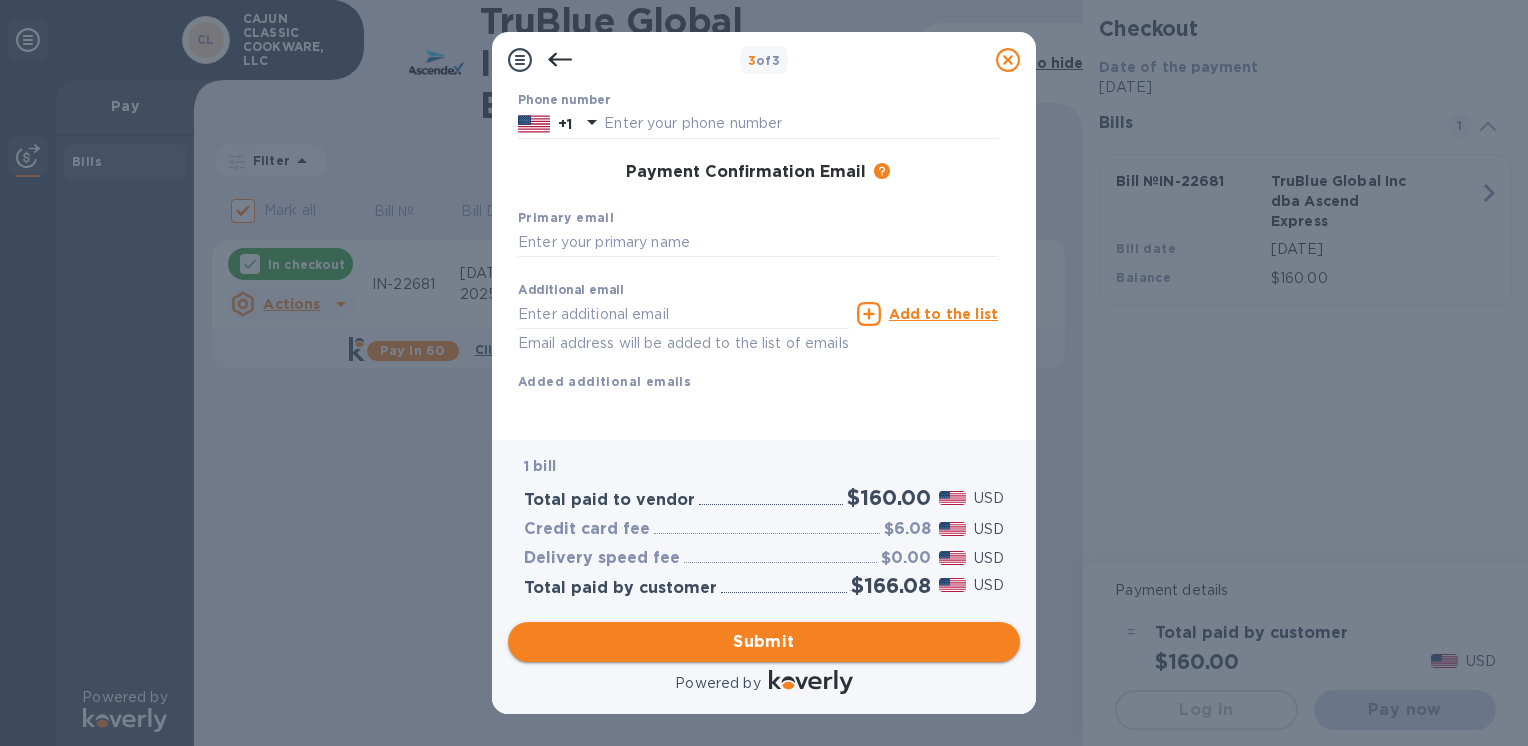 scroll, scrollTop: 279, scrollLeft: 0, axis: vertical 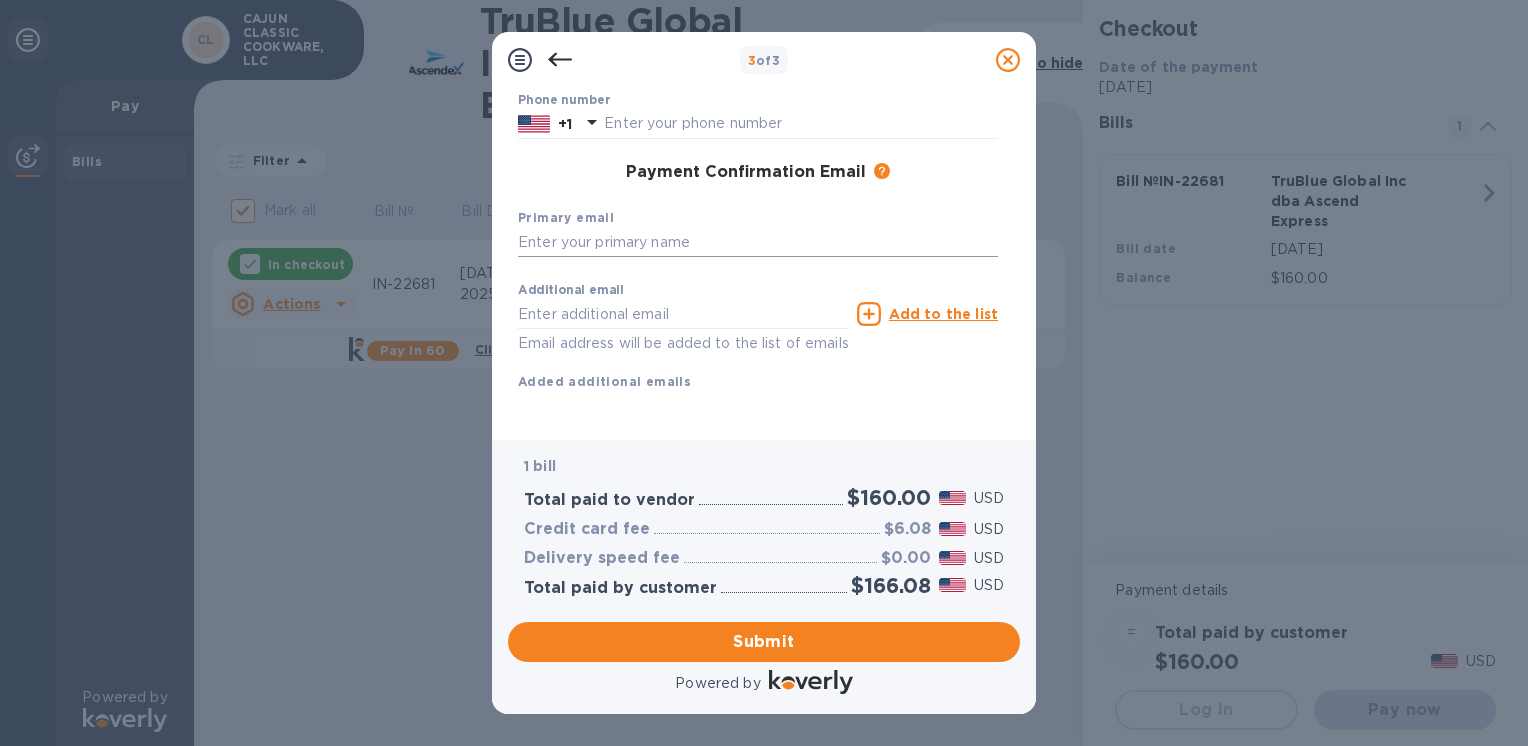 click at bounding box center [758, 243] 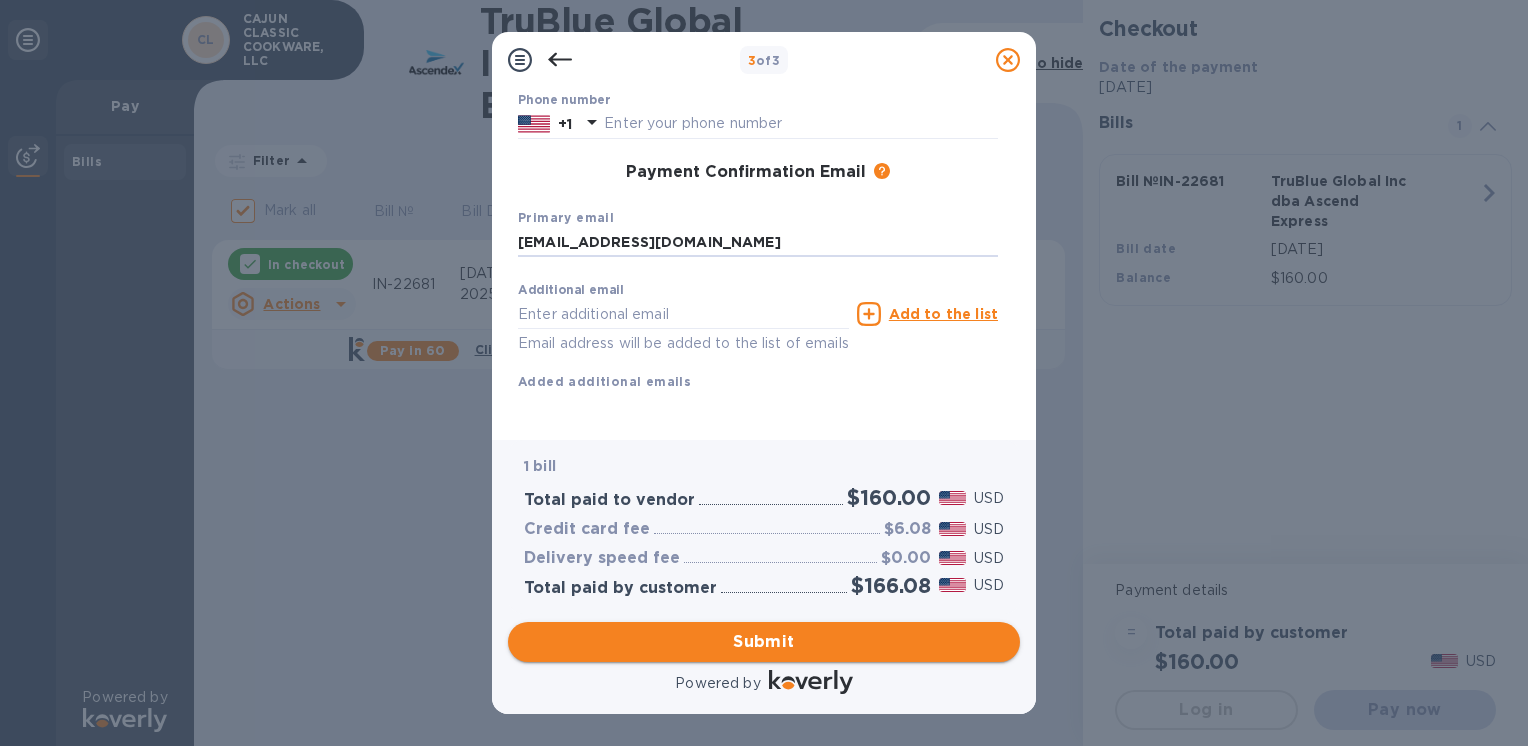 type on "[EMAIL_ADDRESS][DOMAIN_NAME]" 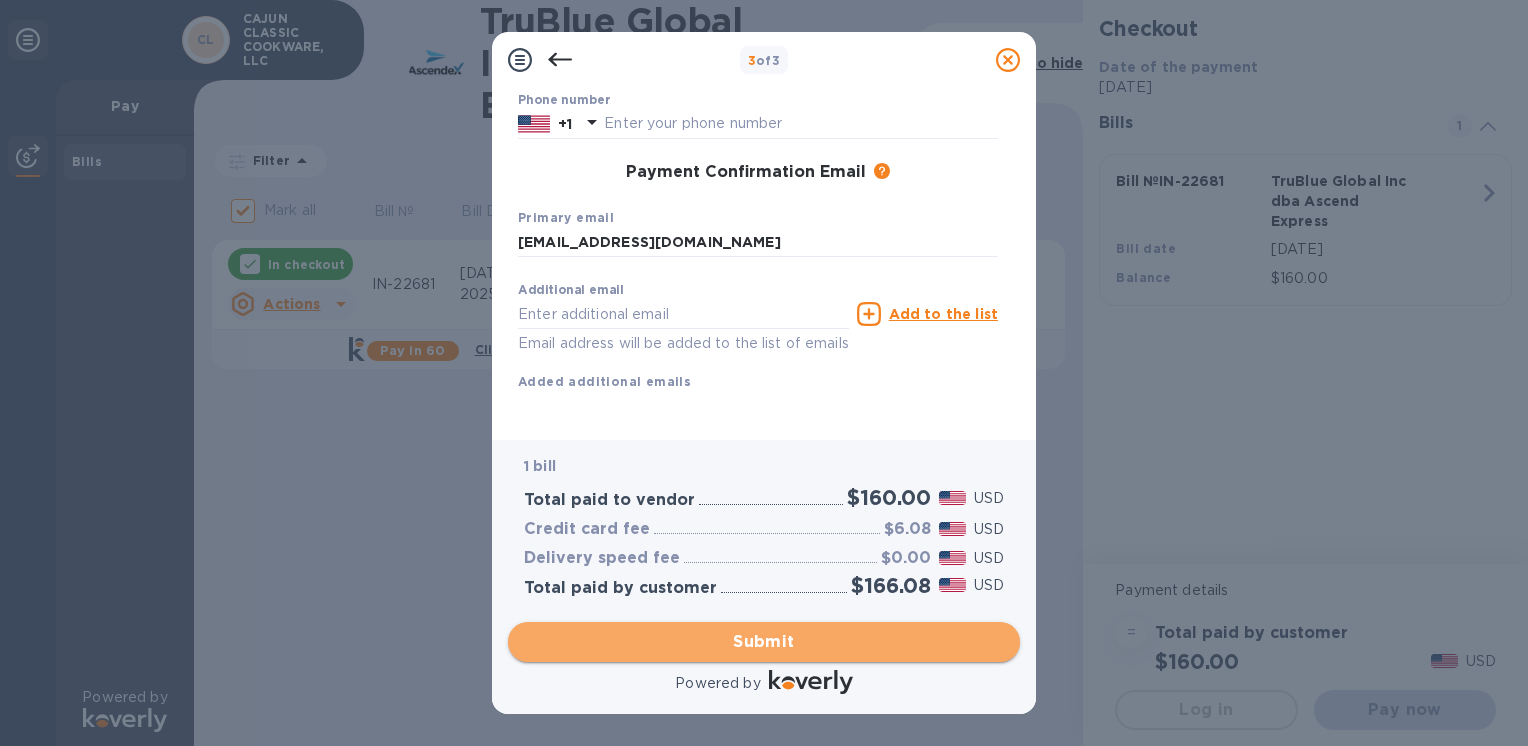click on "Submit" at bounding box center [764, 642] 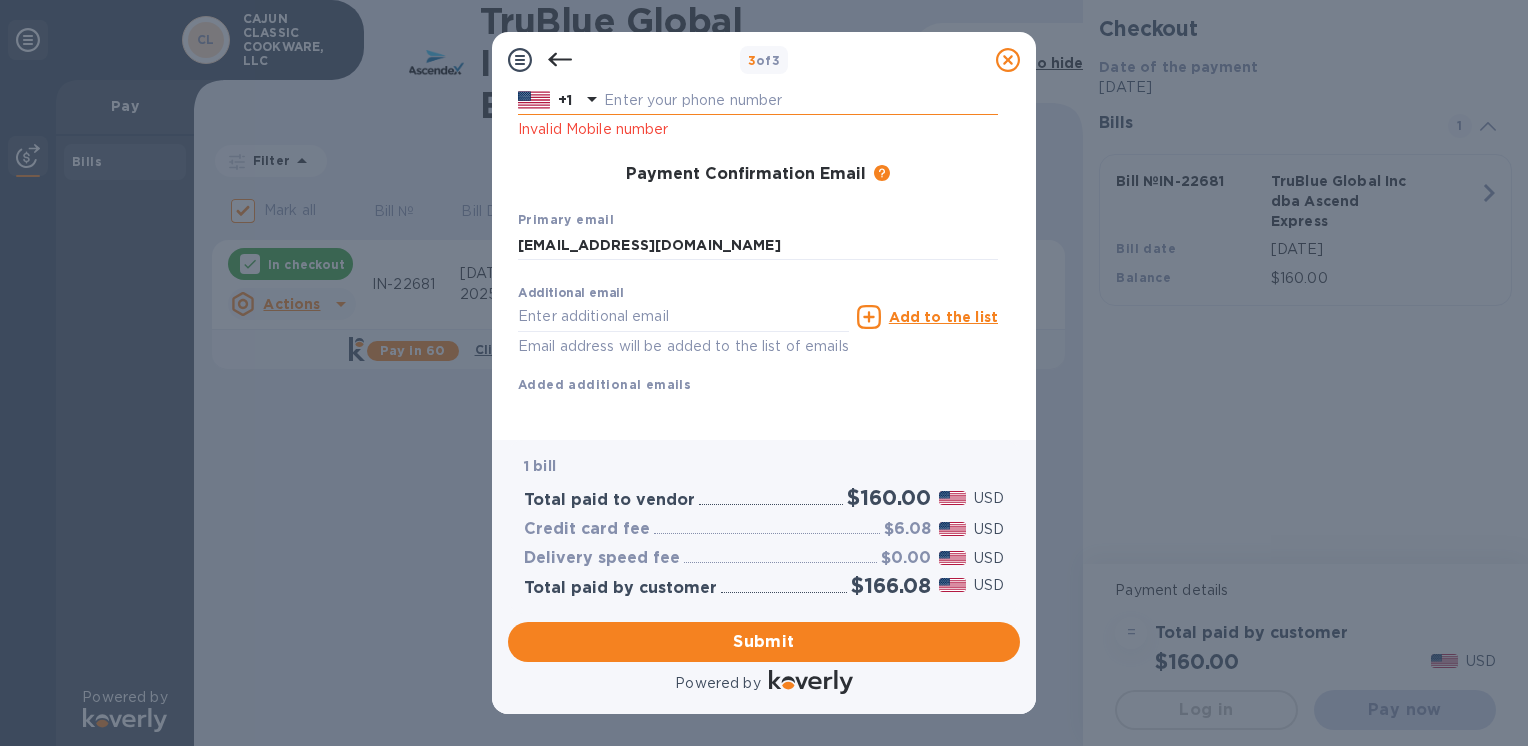 click at bounding box center [801, 101] 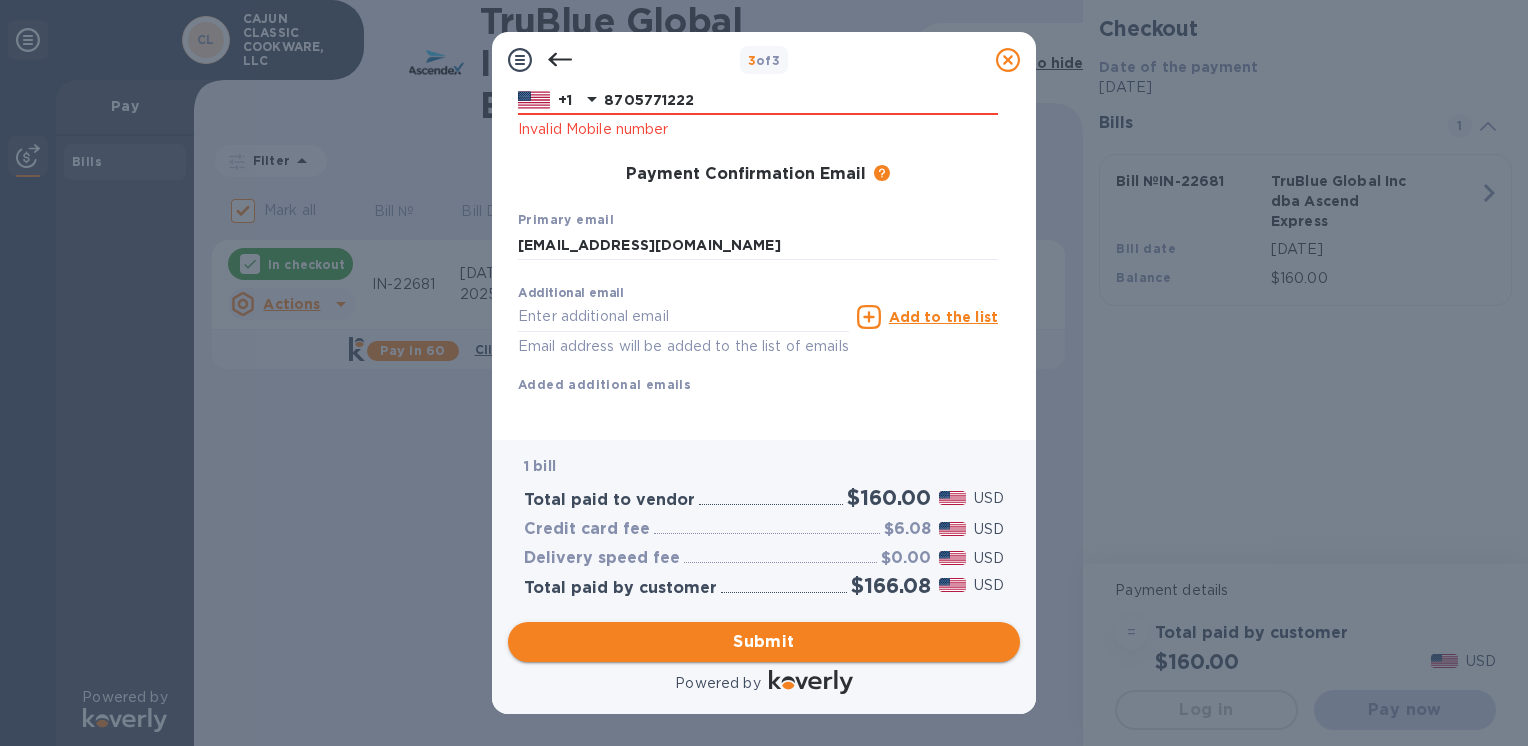 type on "8705771222" 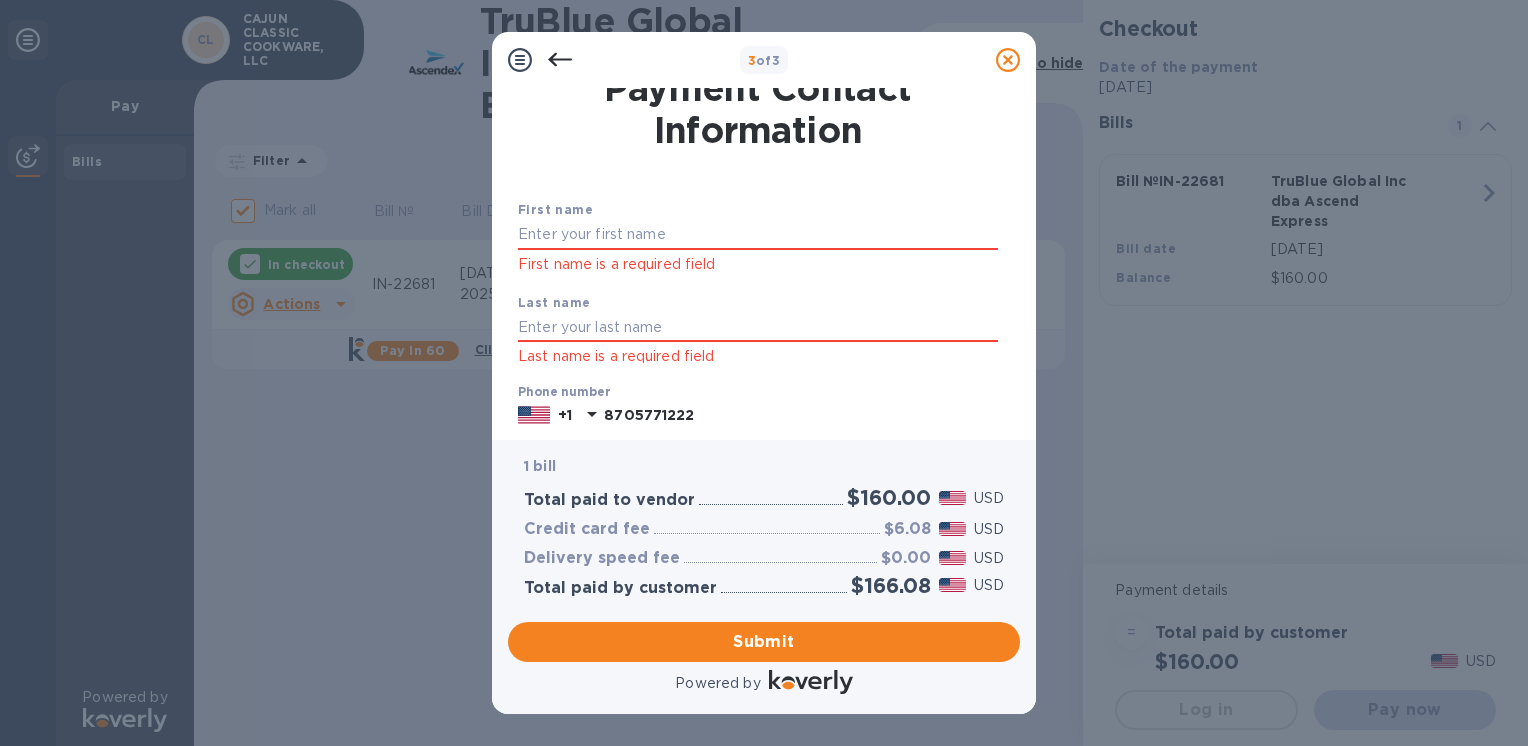 scroll, scrollTop: 18, scrollLeft: 0, axis: vertical 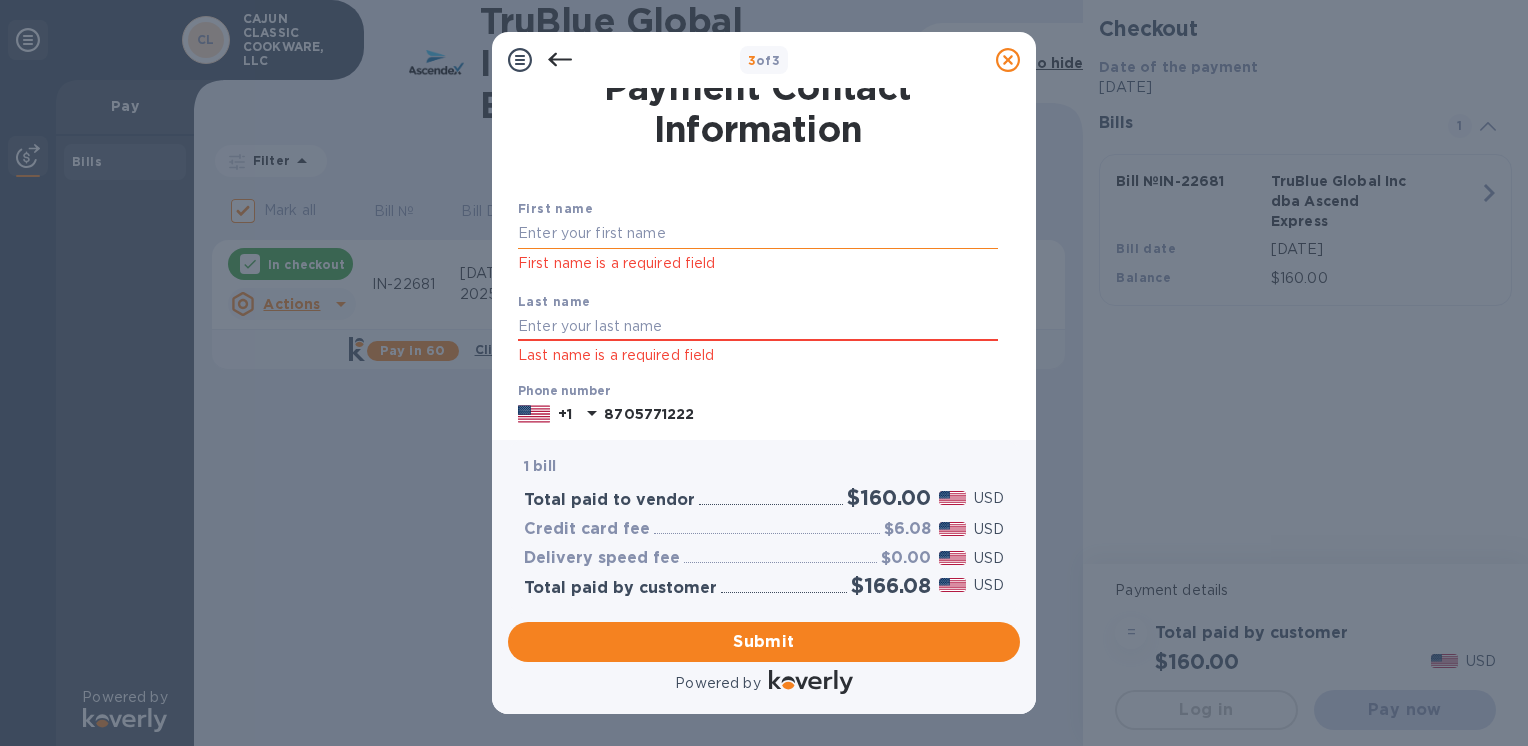click at bounding box center [758, 234] 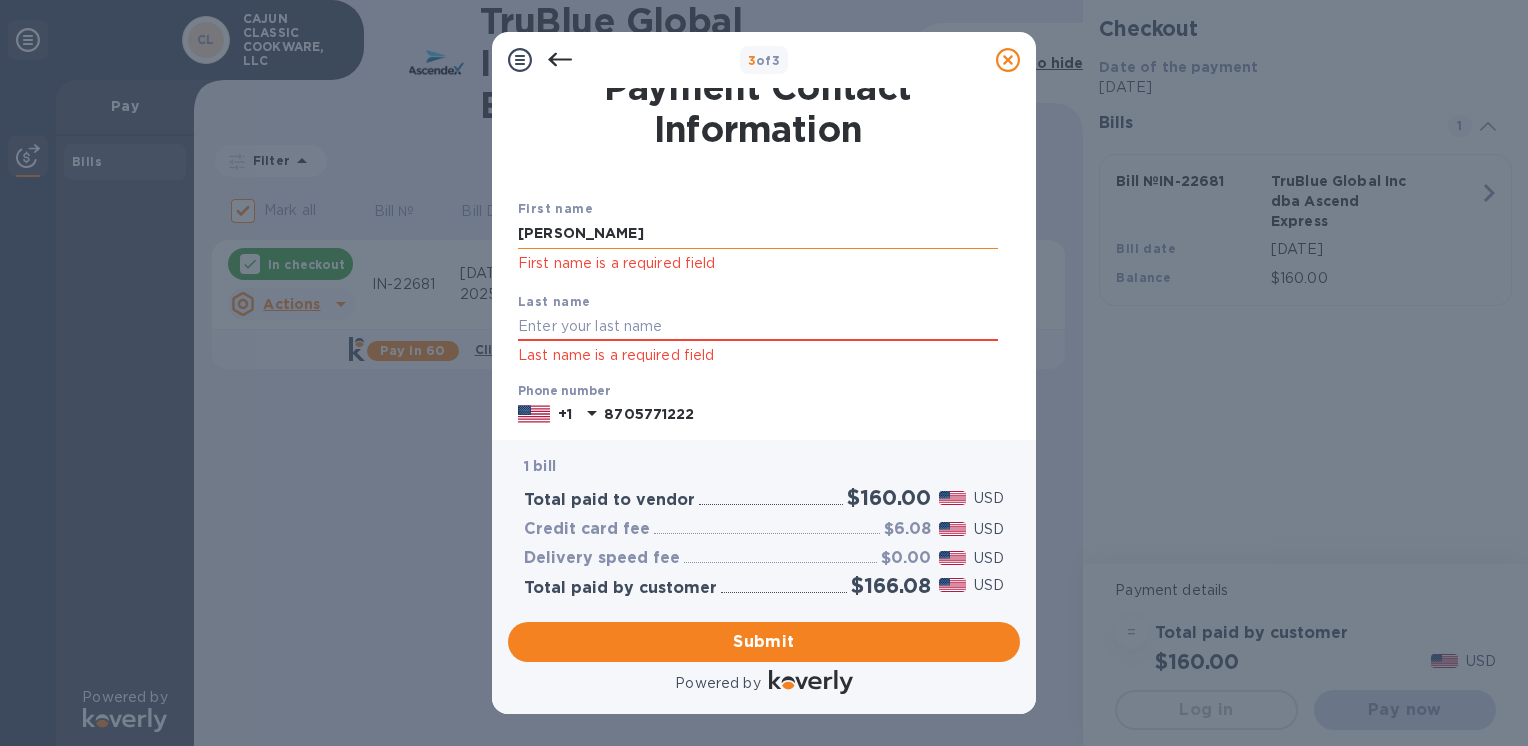type on "[PERSON_NAME]" 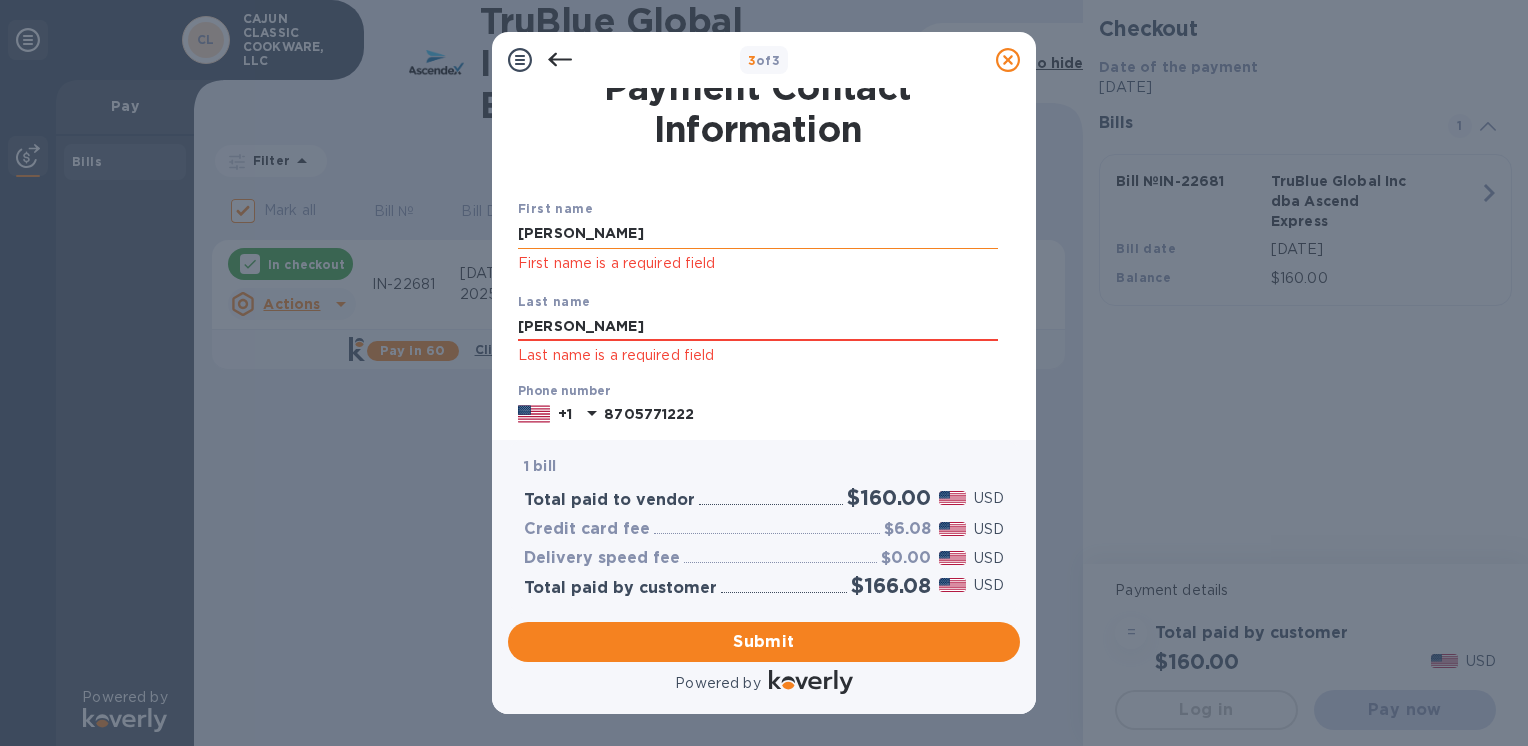 type on "[EMAIL_ADDRESS][DOMAIN_NAME]" 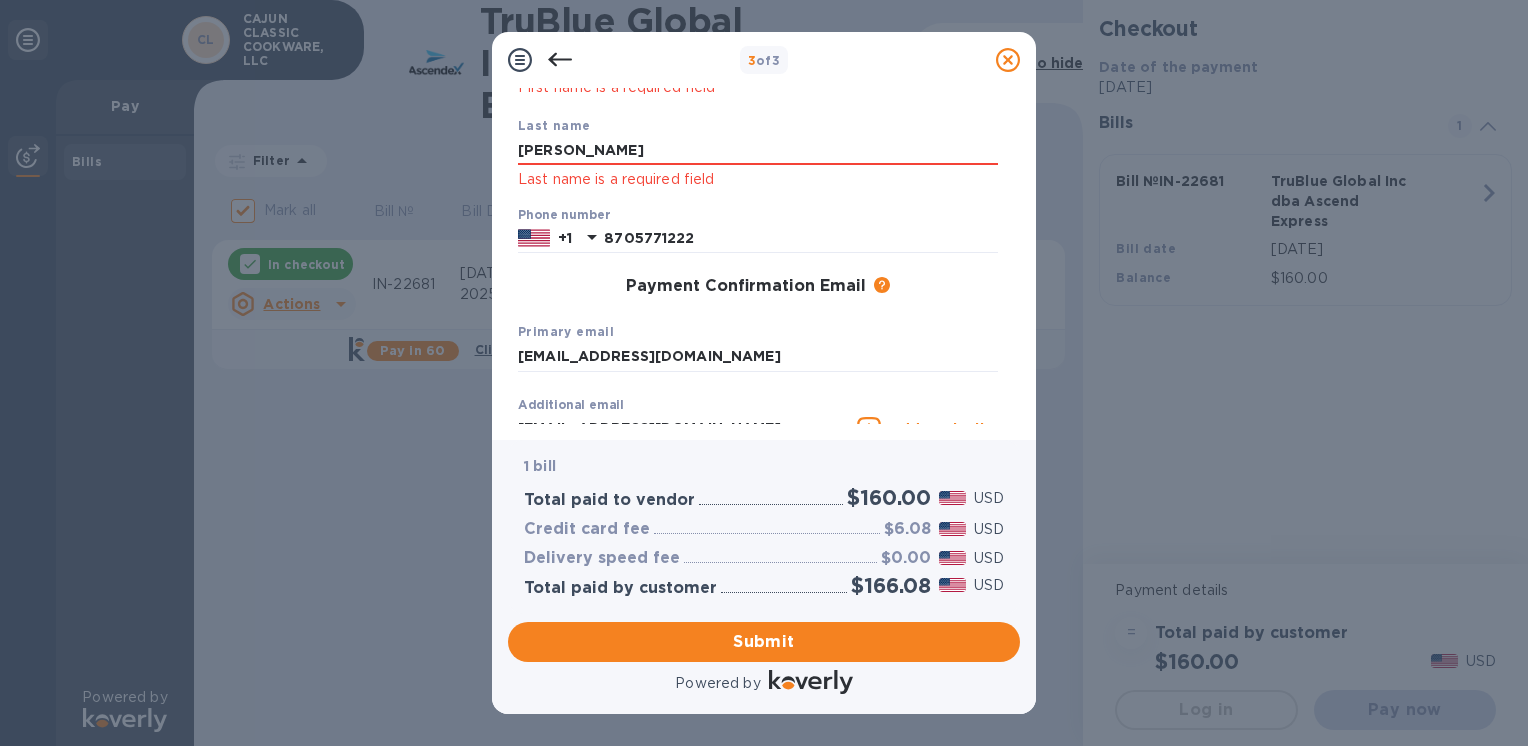 scroll, scrollTop: 194, scrollLeft: 0, axis: vertical 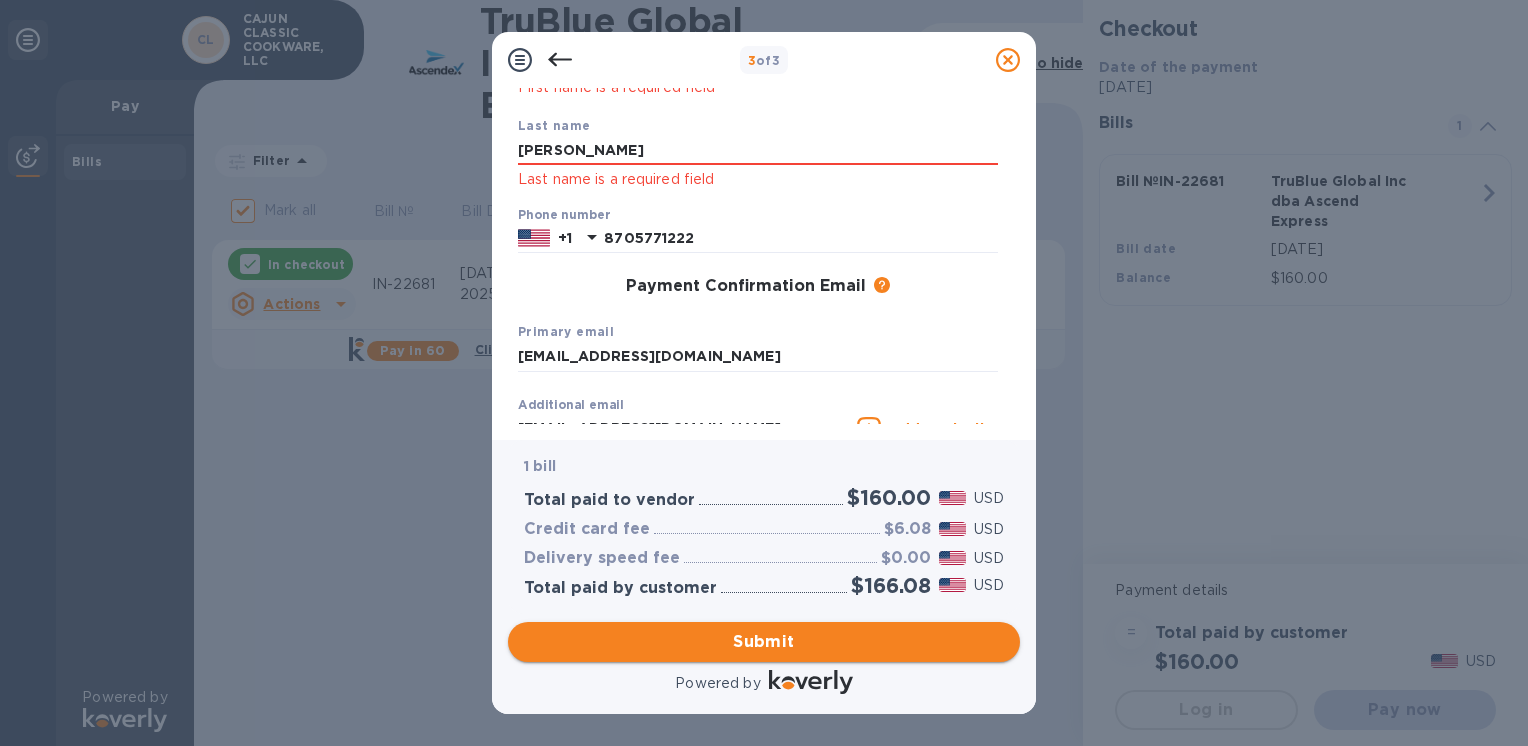 click on "Submit" at bounding box center (764, 642) 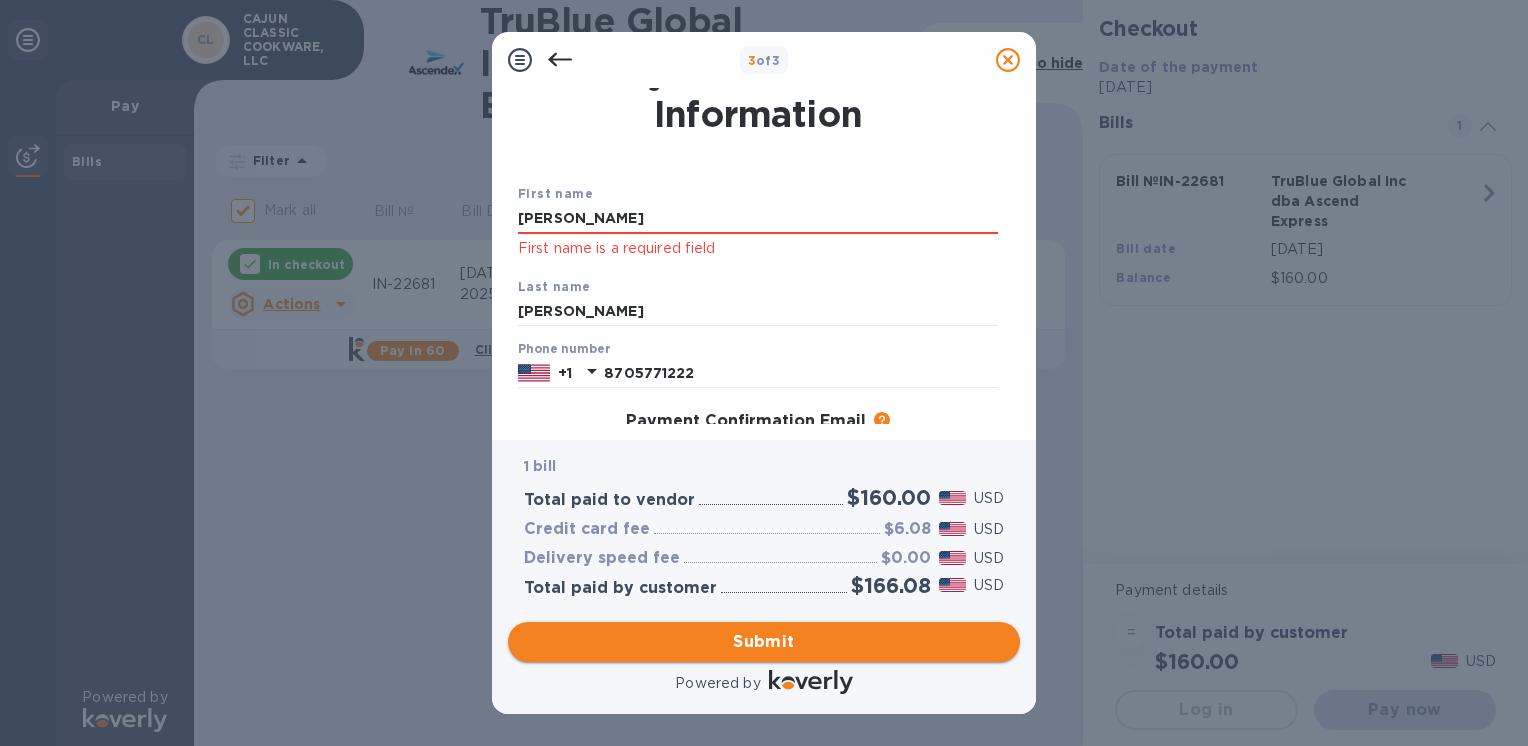 scroll, scrollTop: 30, scrollLeft: 0, axis: vertical 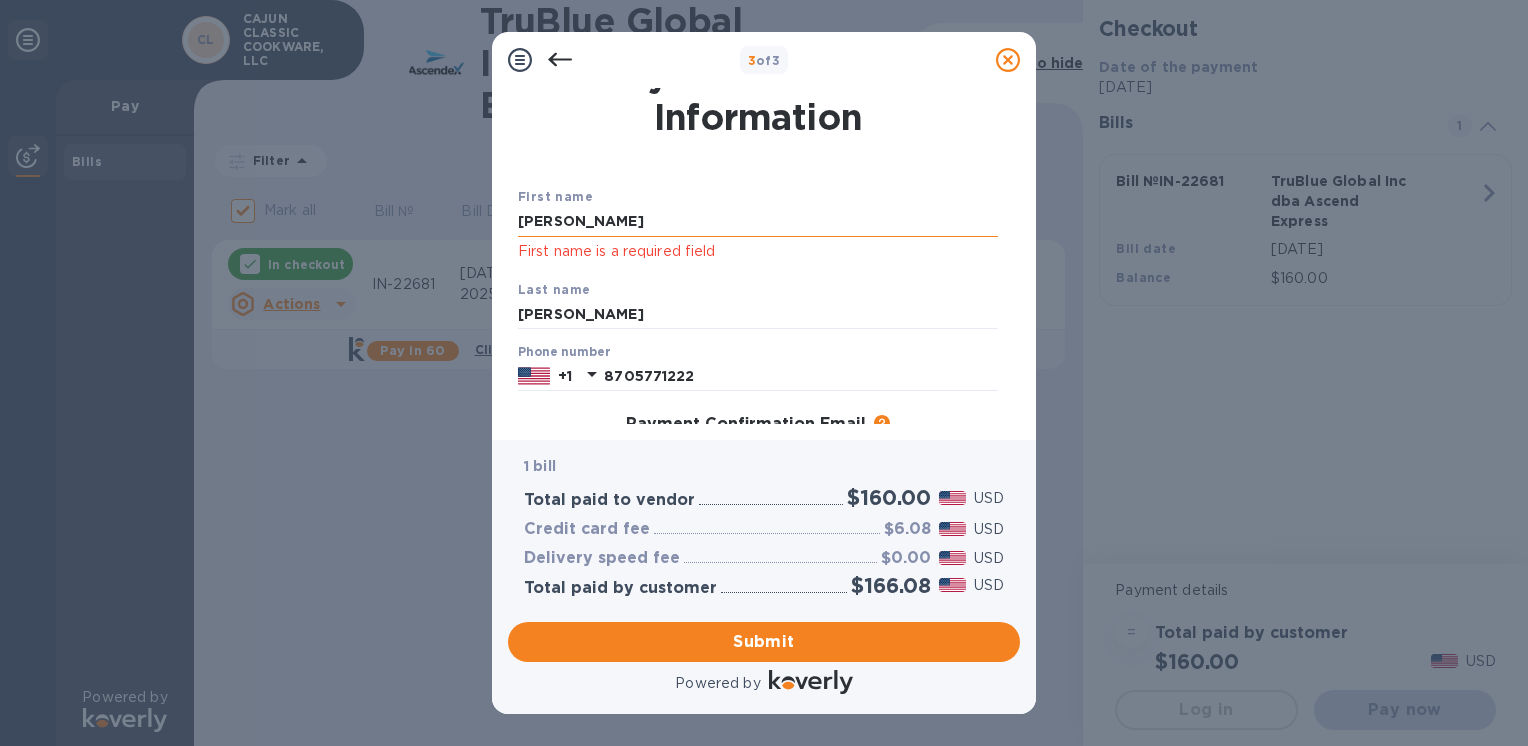 click on "[PERSON_NAME]" at bounding box center (758, 222) 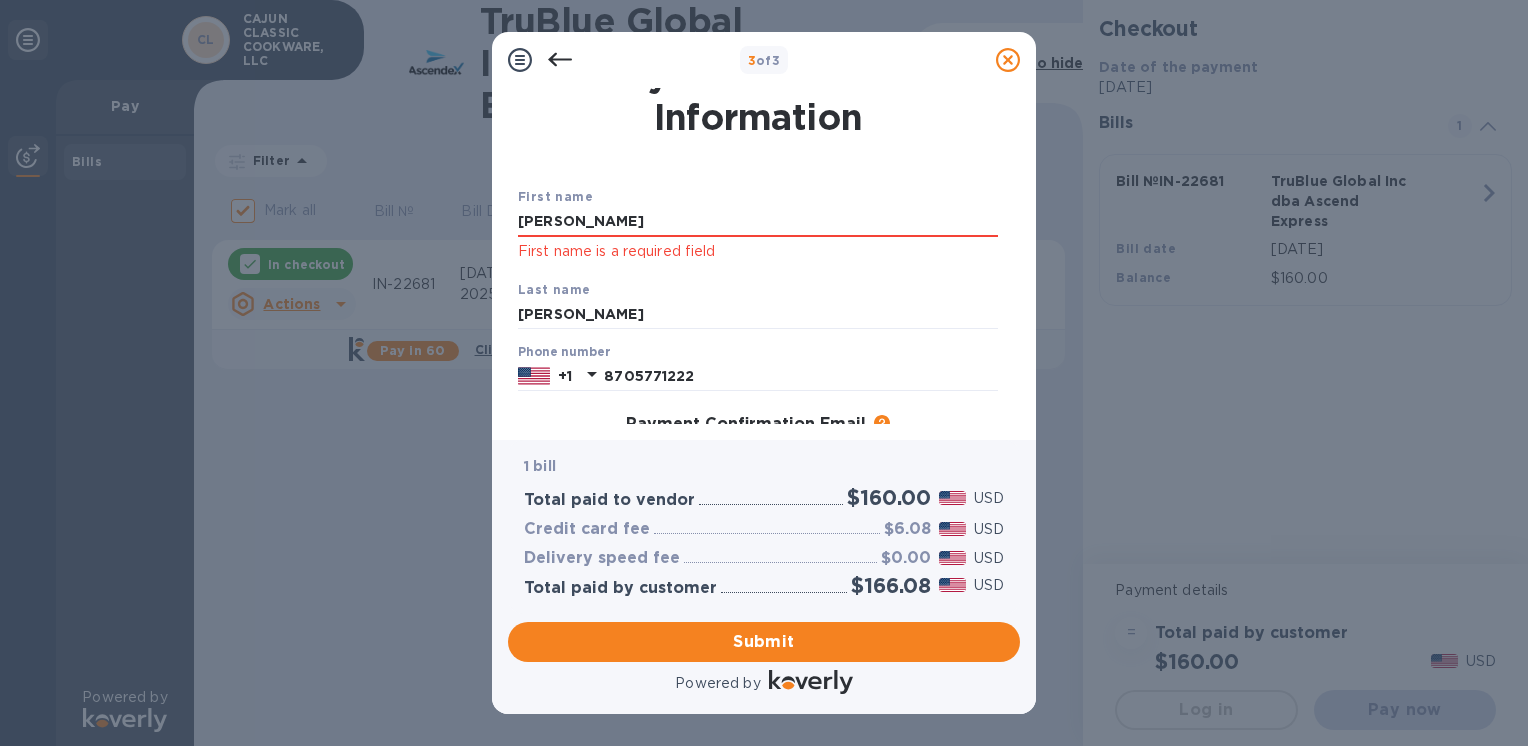 type on "[PERSON_NAME]" 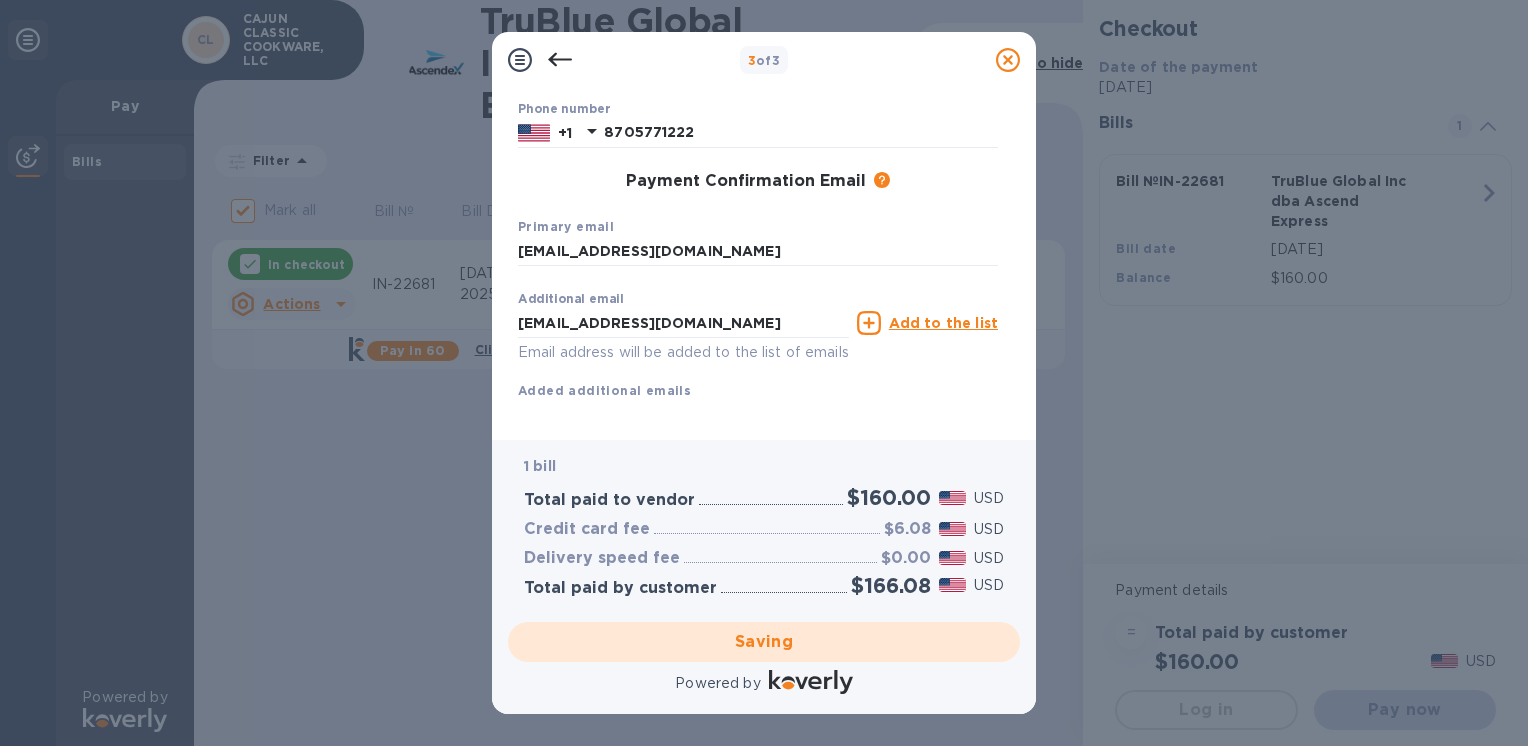 scroll, scrollTop: 250, scrollLeft: 0, axis: vertical 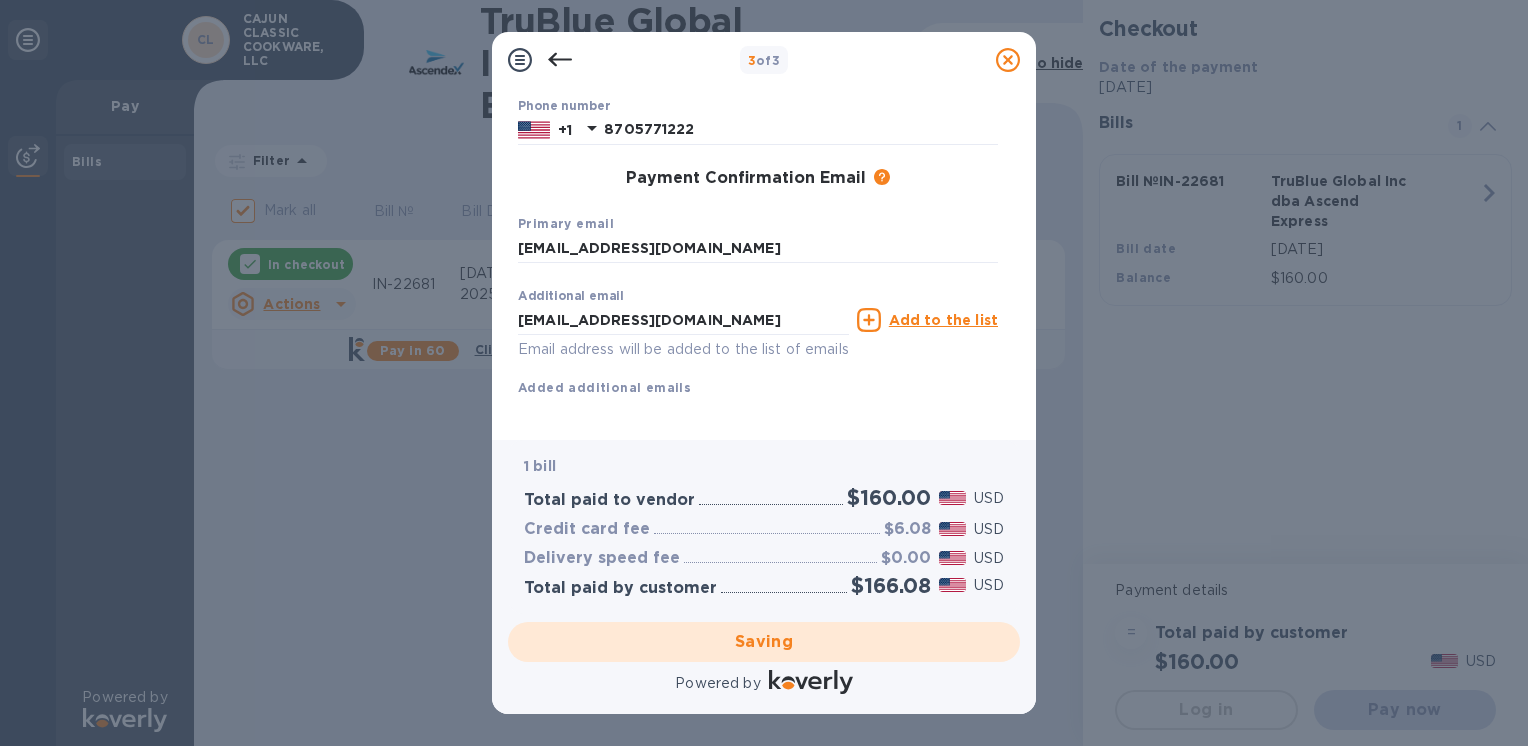 click on "Saving" at bounding box center (764, 642) 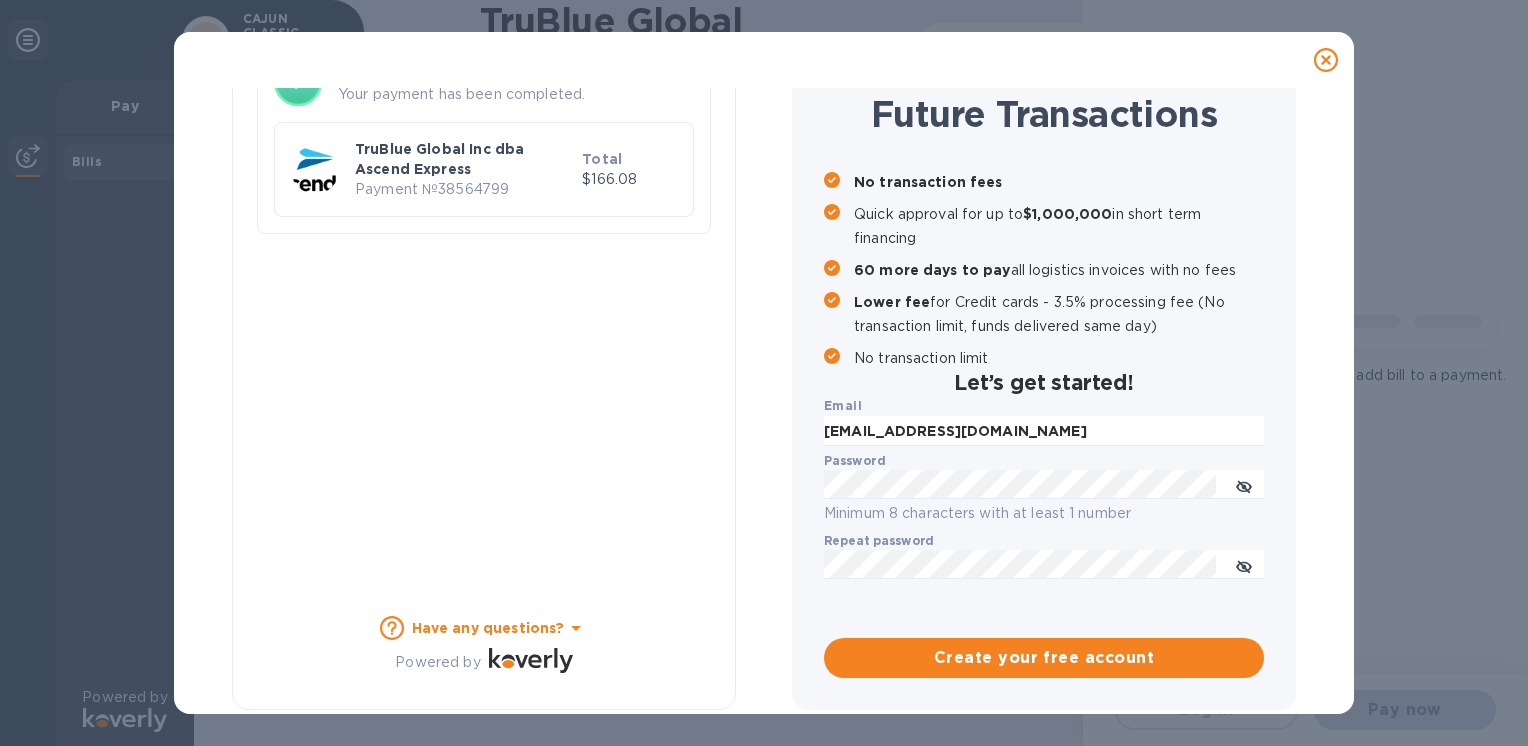 checkbox on "false" 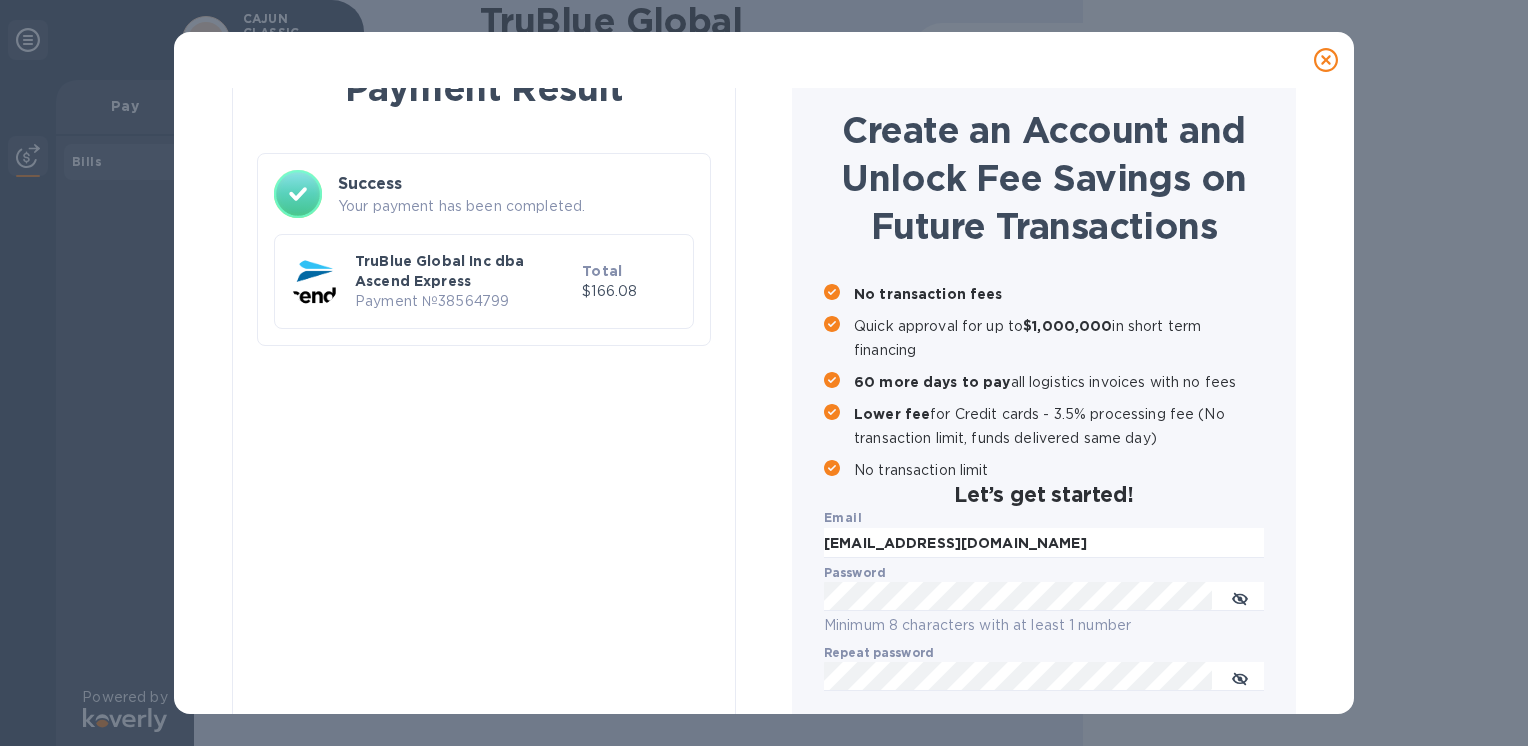scroll, scrollTop: 0, scrollLeft: 0, axis: both 